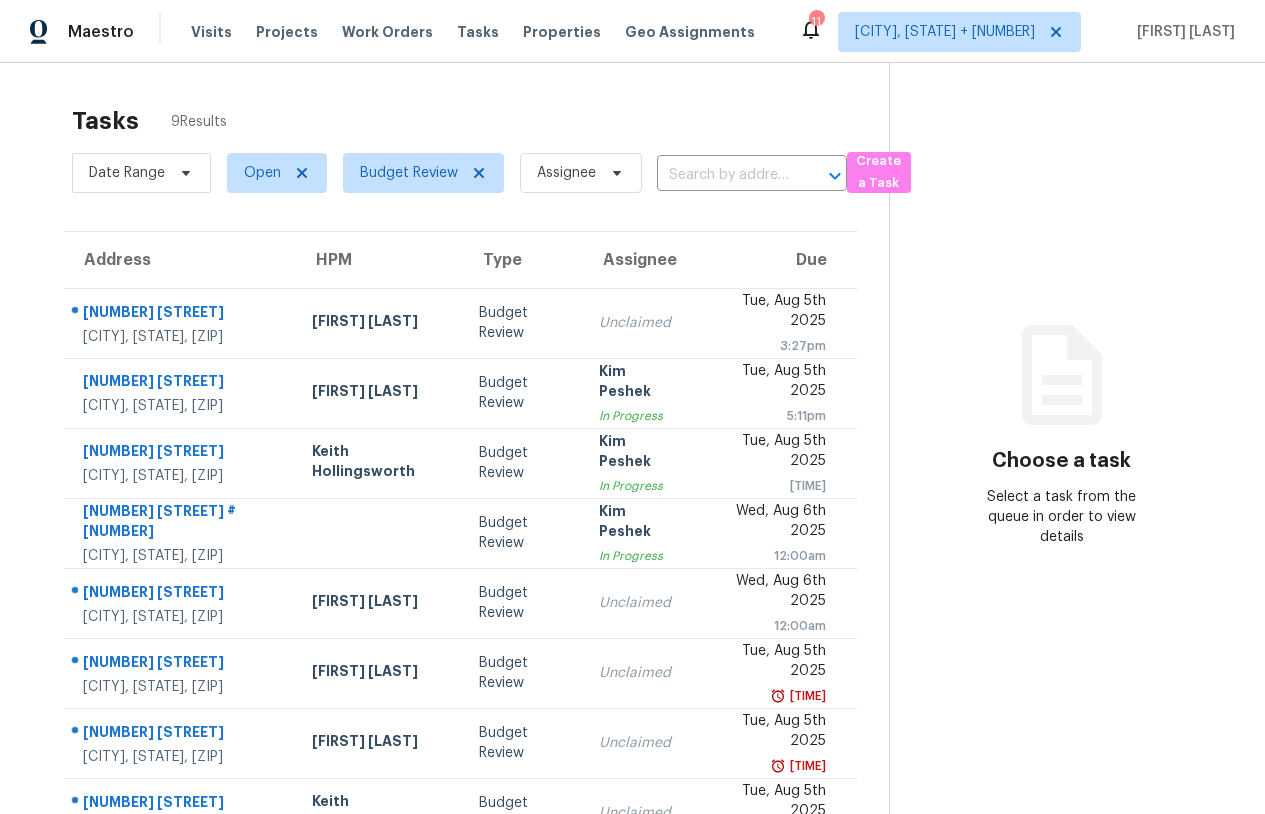 scroll, scrollTop: 0, scrollLeft: 0, axis: both 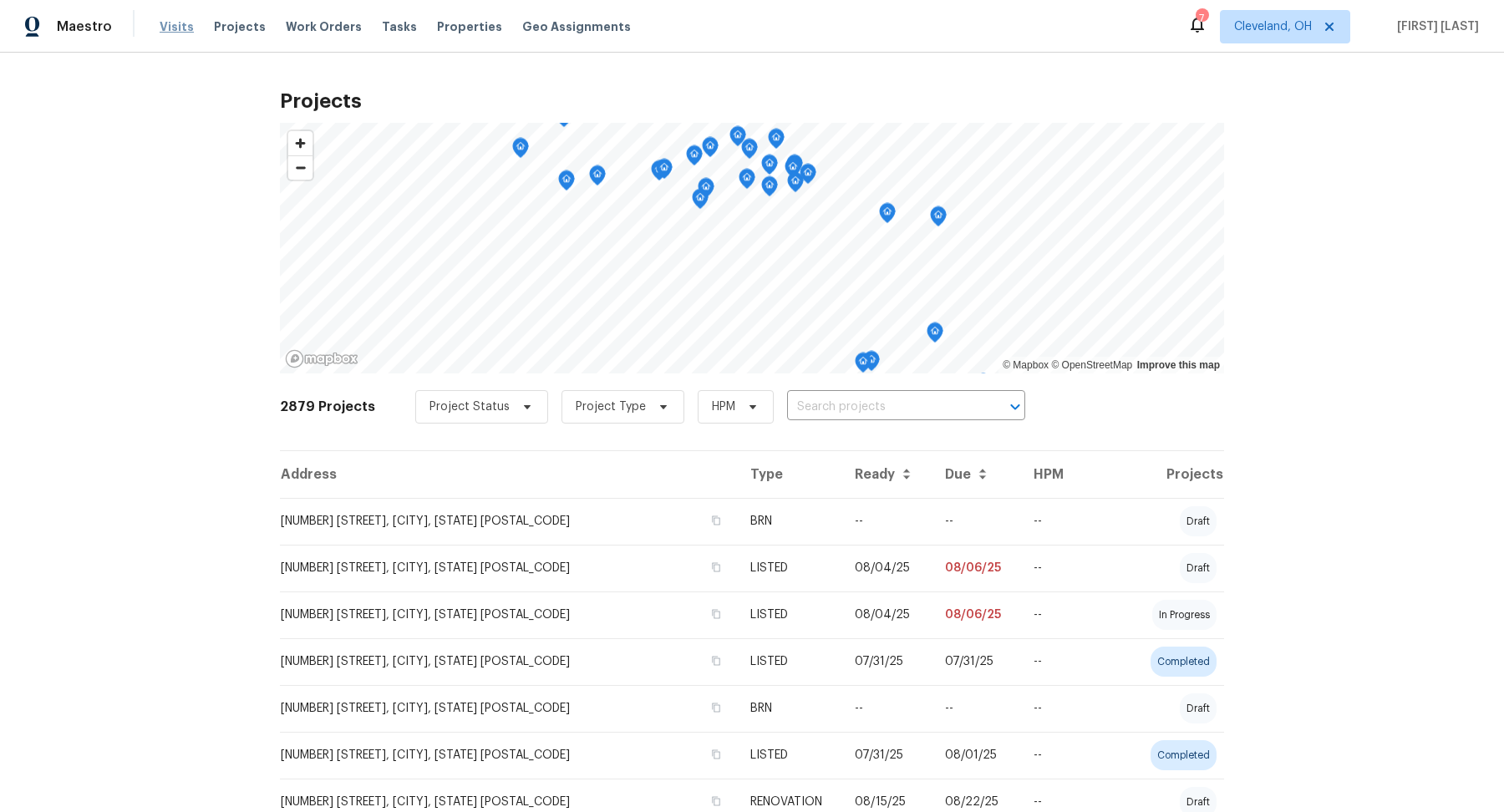 click on "Visits" at bounding box center [176, 27] 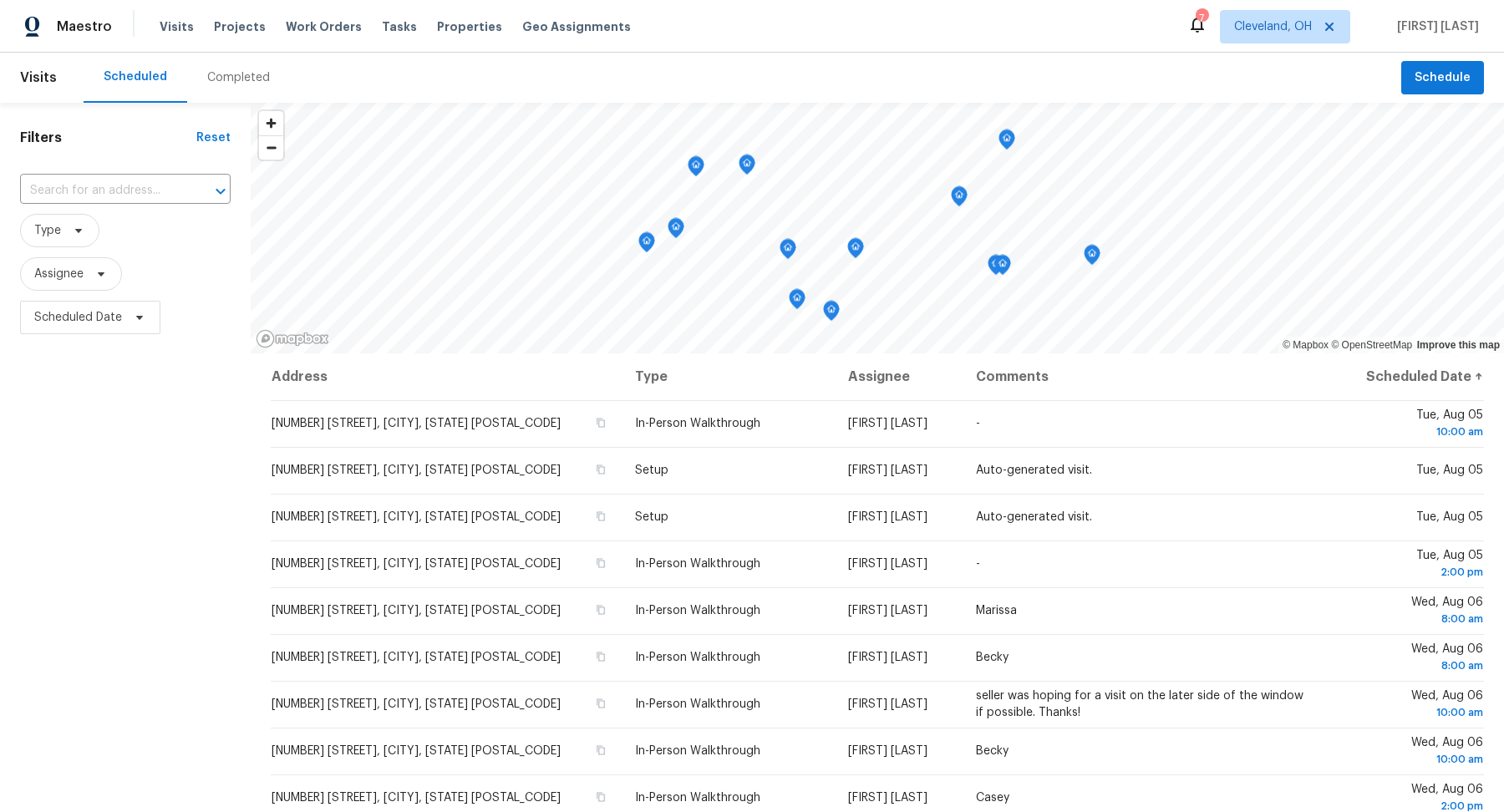 click on "Filters Reset ​ Type Assignee Scheduled Date" at bounding box center (125, 553) 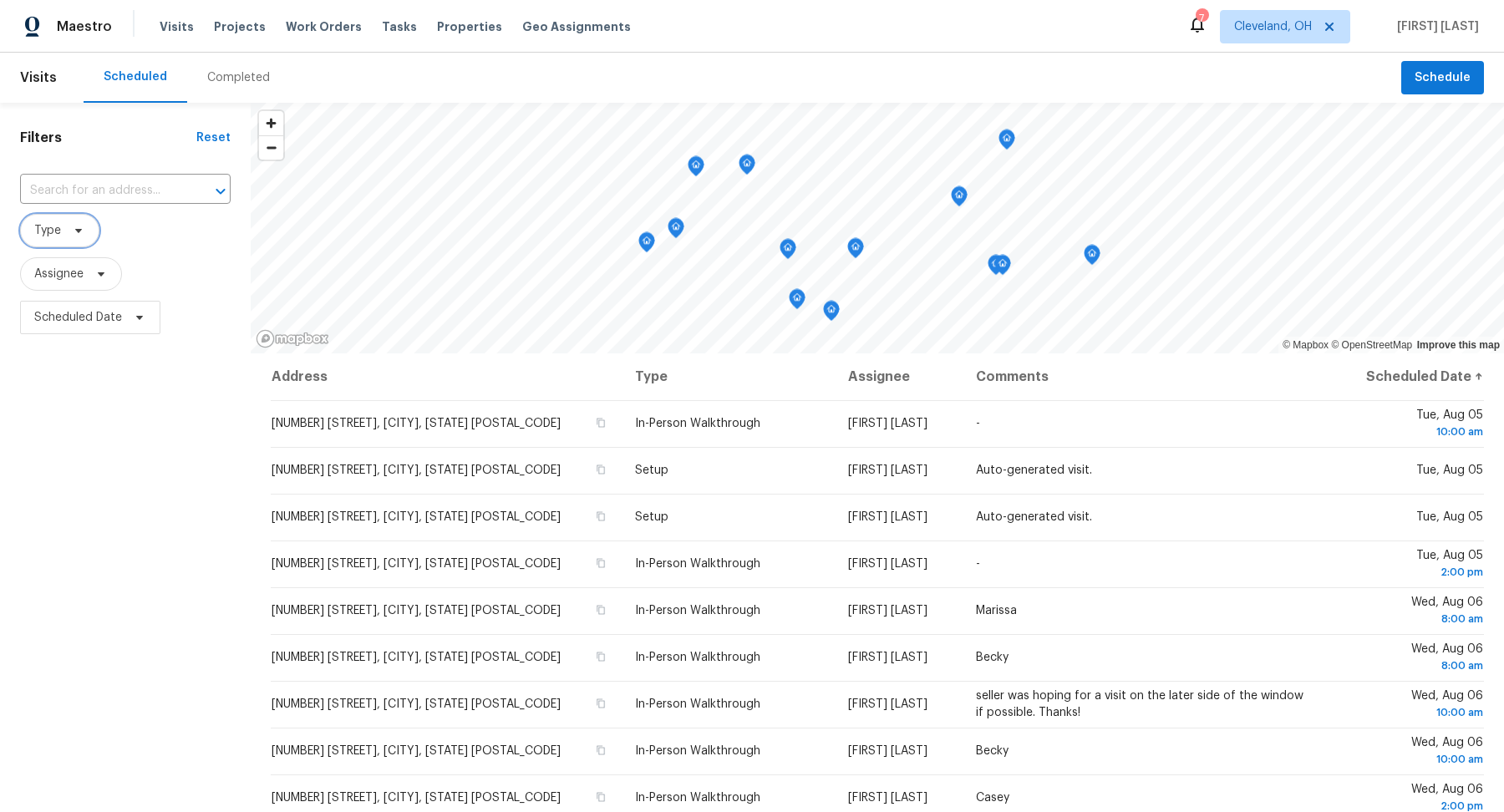 click on "Type" at bounding box center (59, 231) 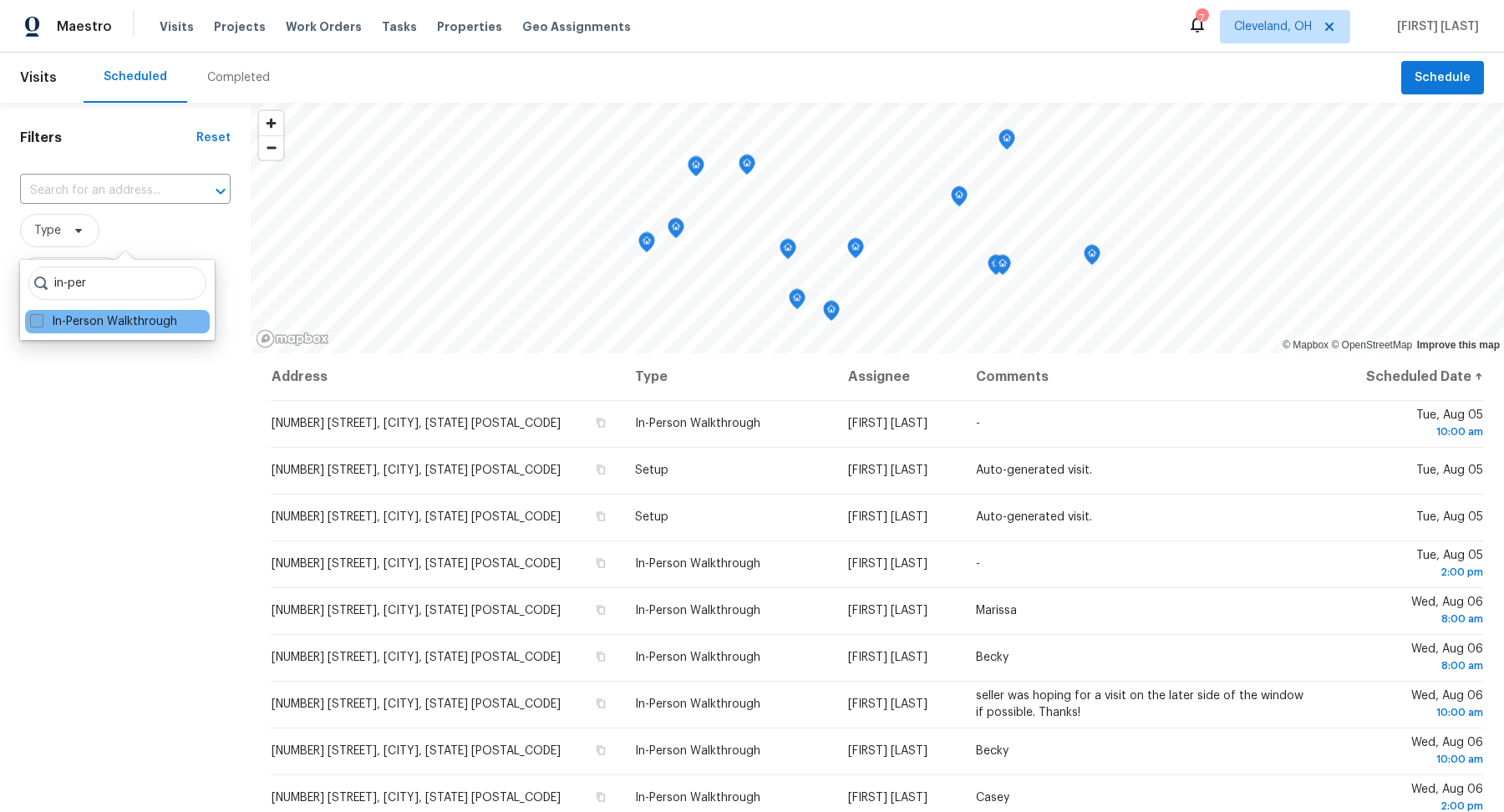 type on "in-per" 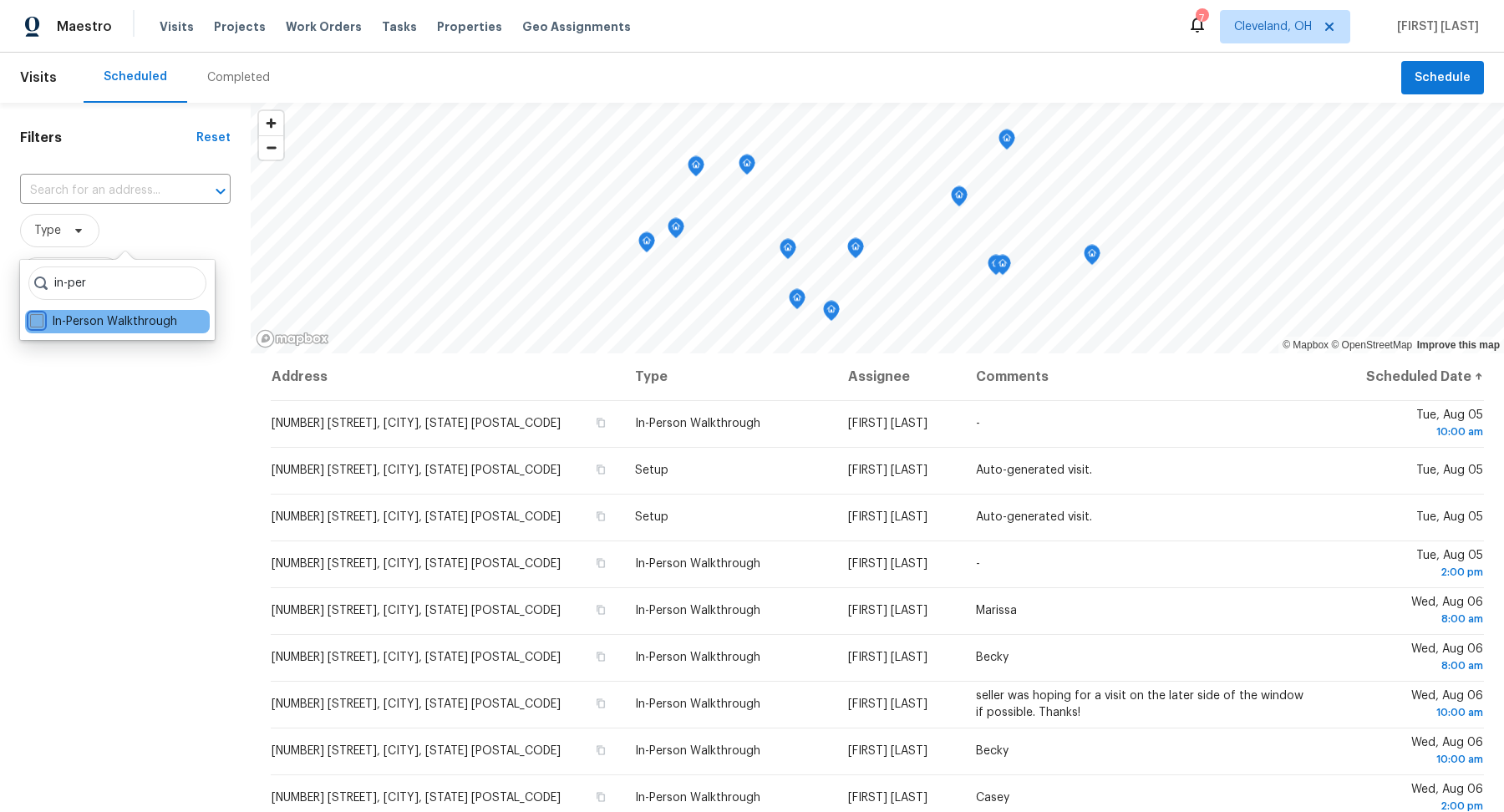 click on "In-Person Walkthrough" at bounding box center (35, 318) 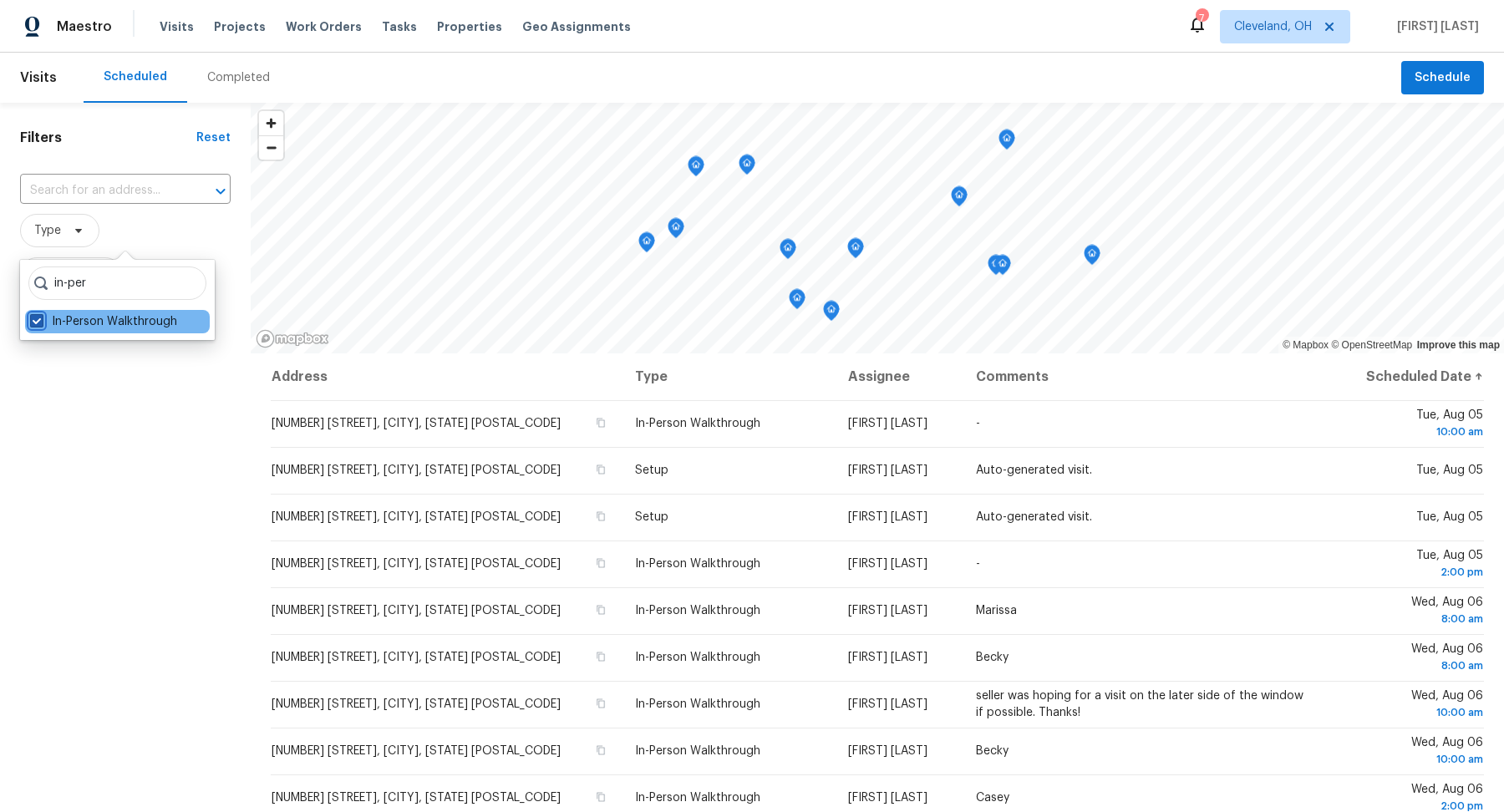 checkbox on "true" 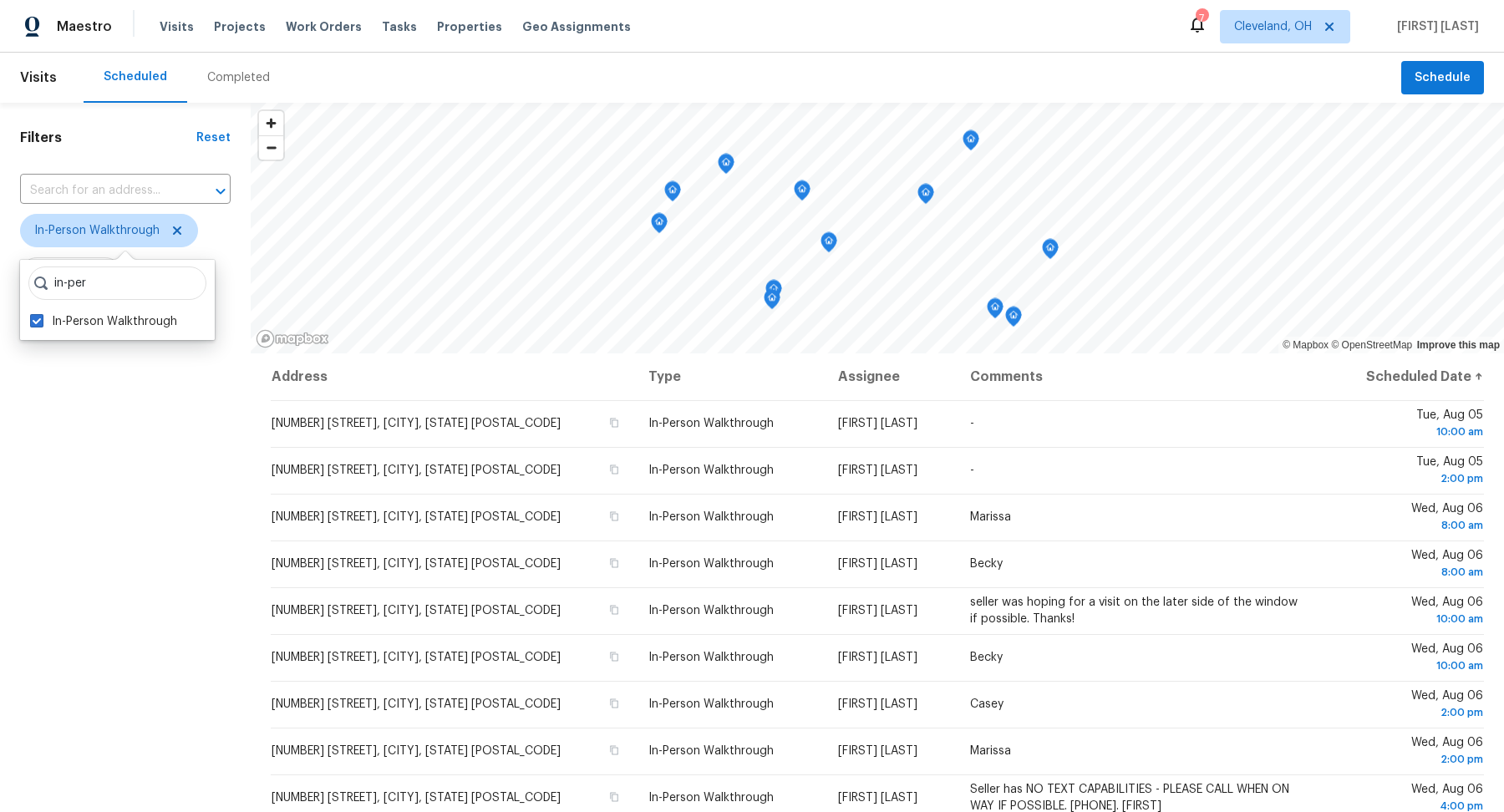 click on "Filters Reset ​ In-Person Walkthrough Assignee Scheduled Date" at bounding box center [125, 553] 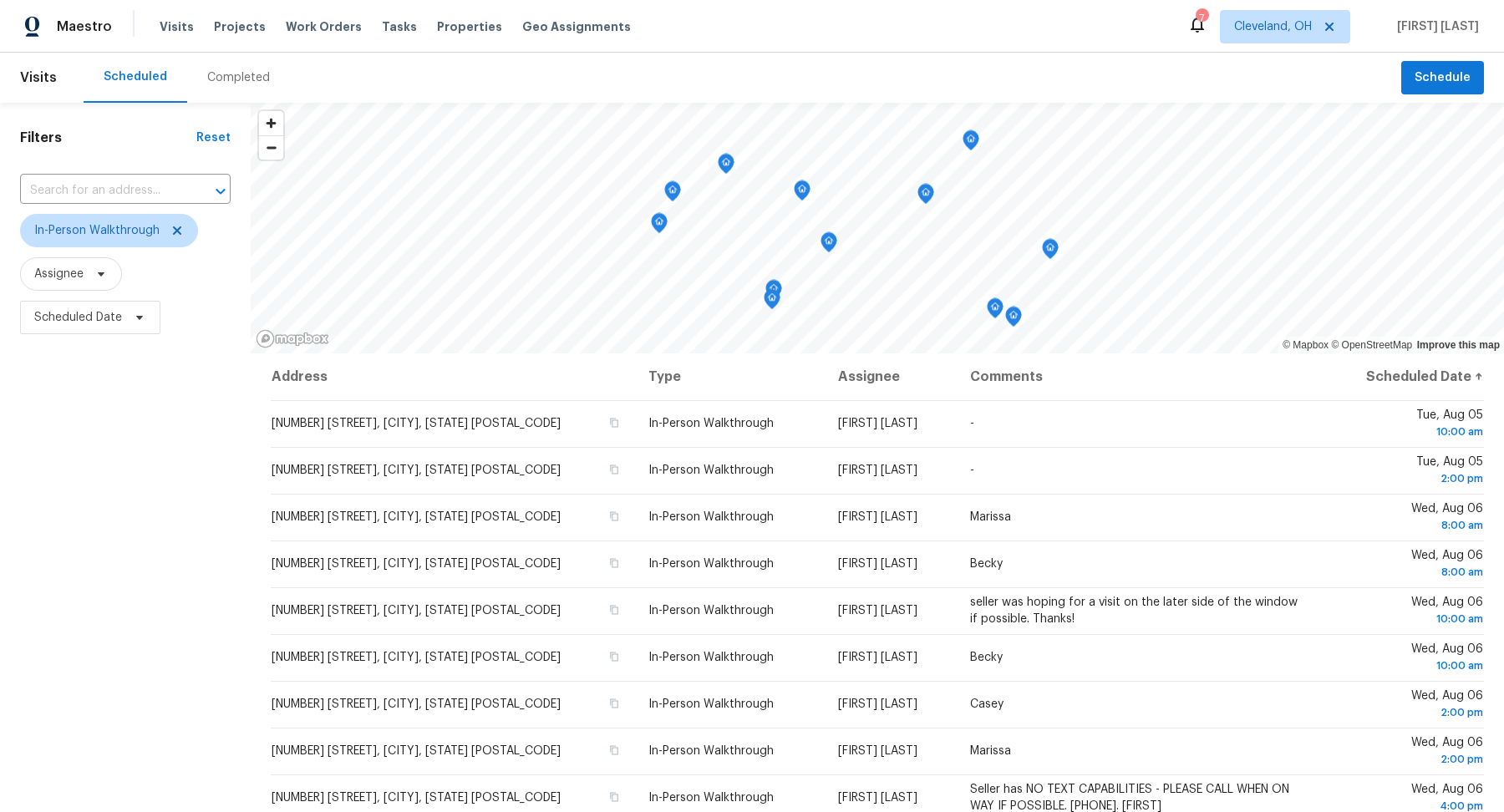 click on "Filters Reset ​ In-Person Walkthrough Assignee Scheduled Date" at bounding box center [125, 553] 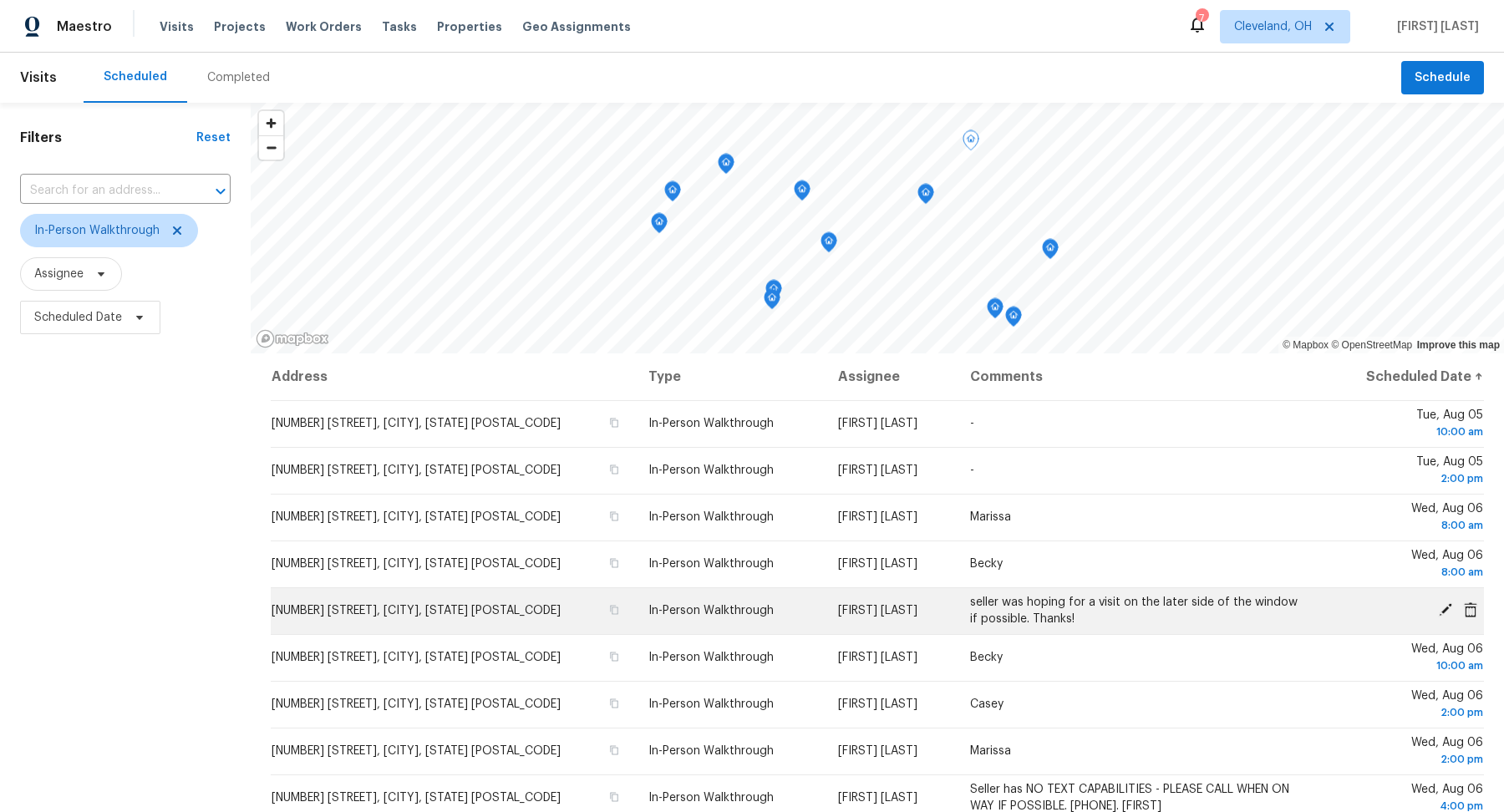 click 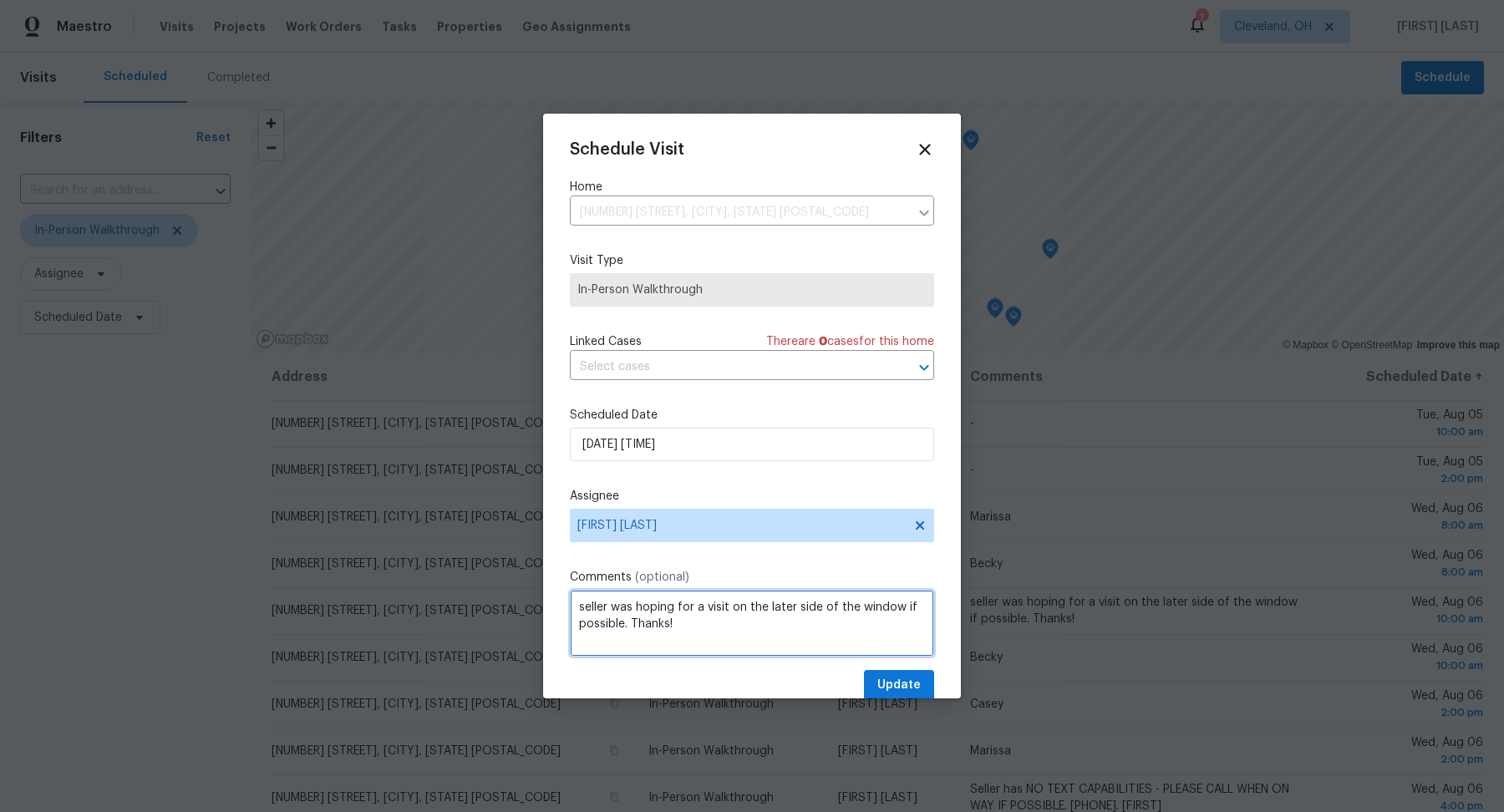 click on "seller was hoping for a visit on the later side of the window if possible. Thanks!" at bounding box center (752, 623) 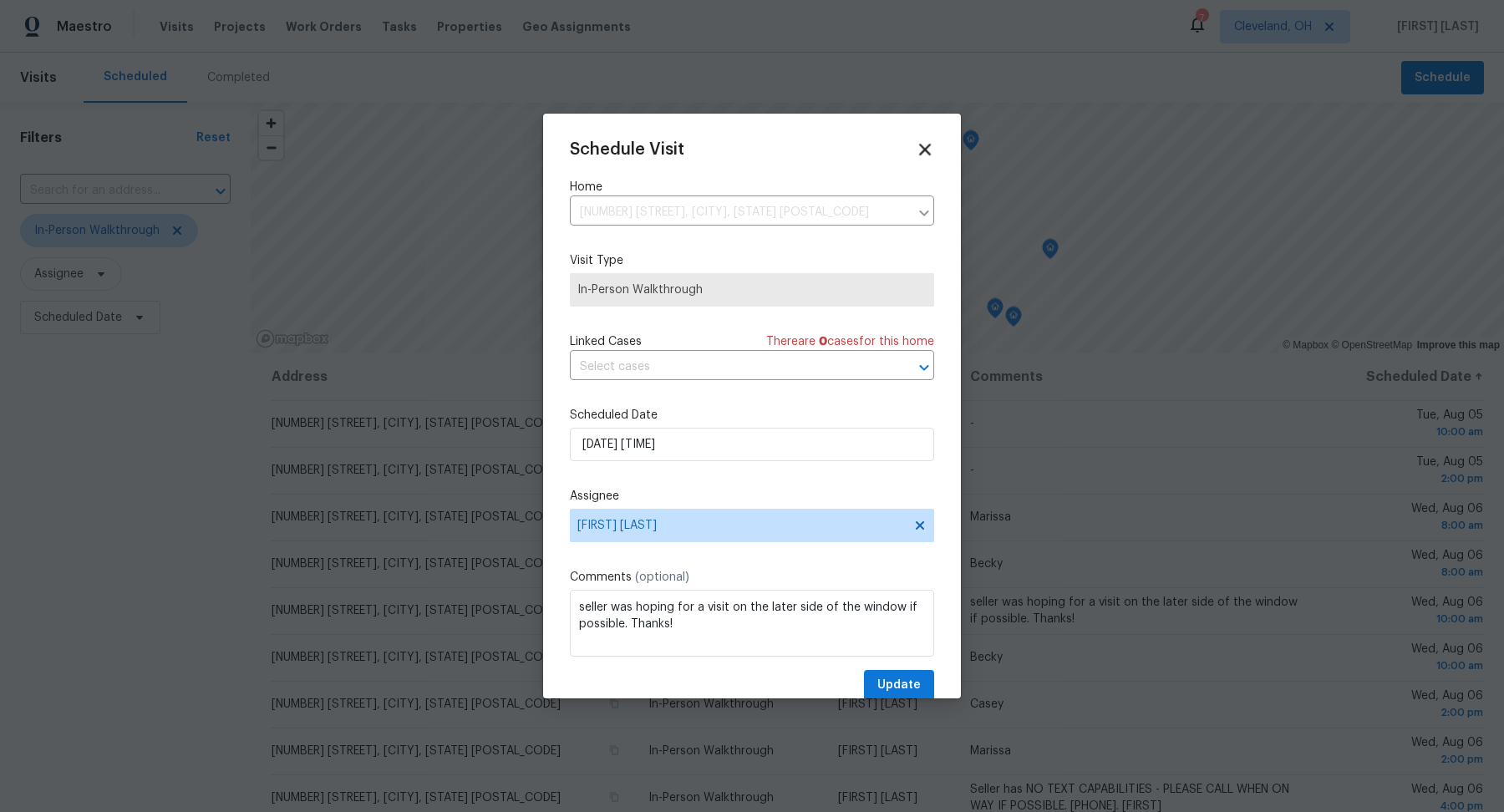 click 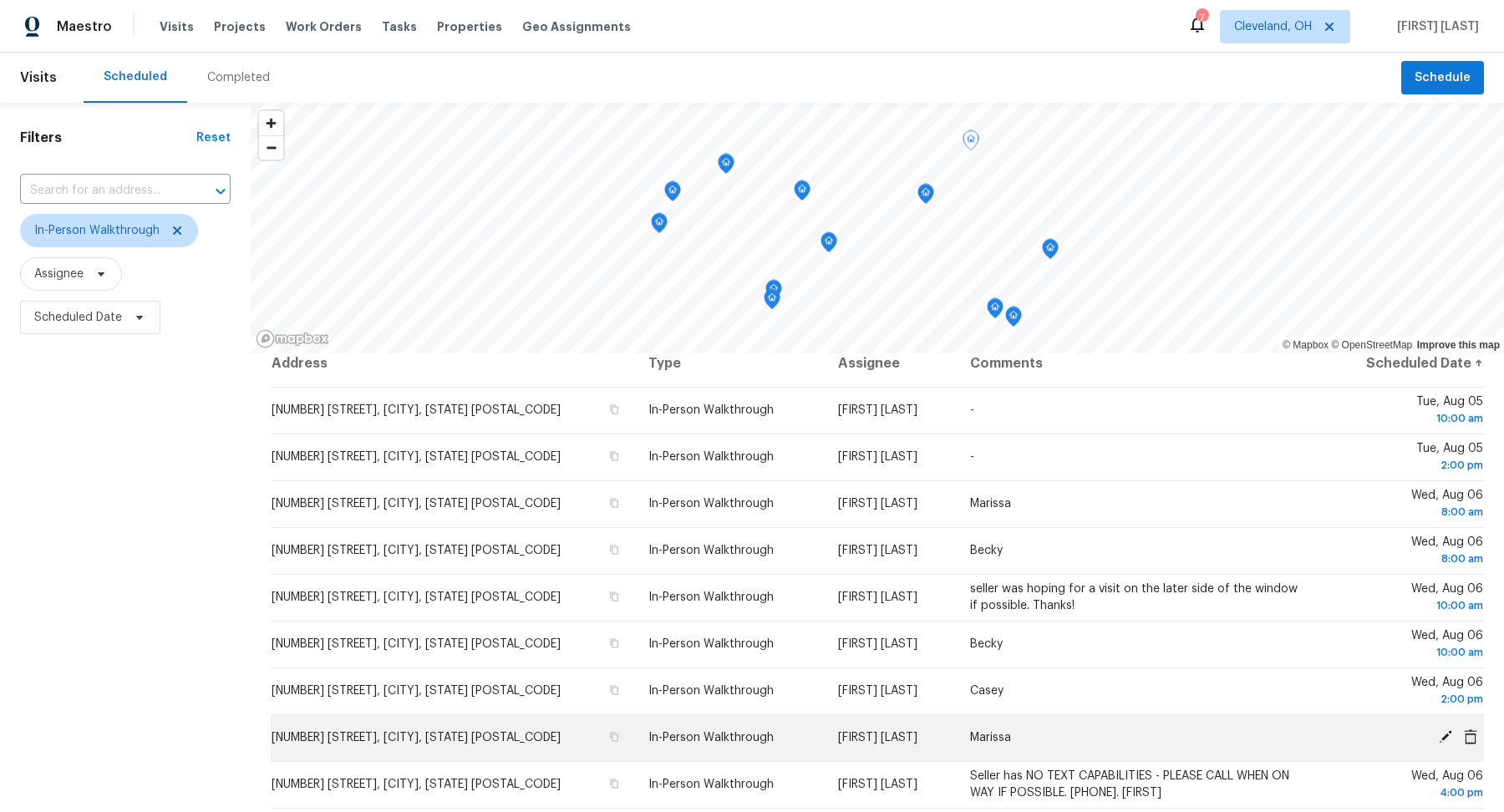 scroll, scrollTop: 0, scrollLeft: 0, axis: both 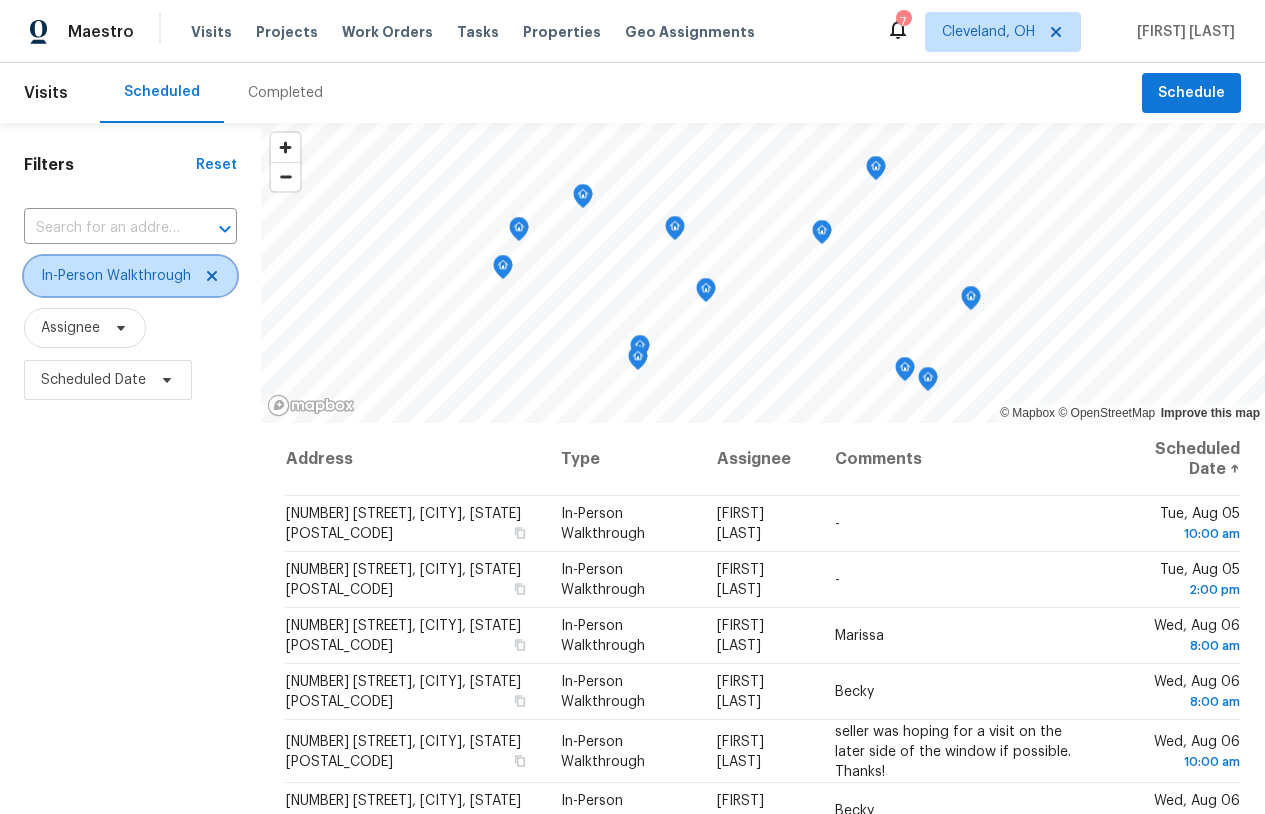 click 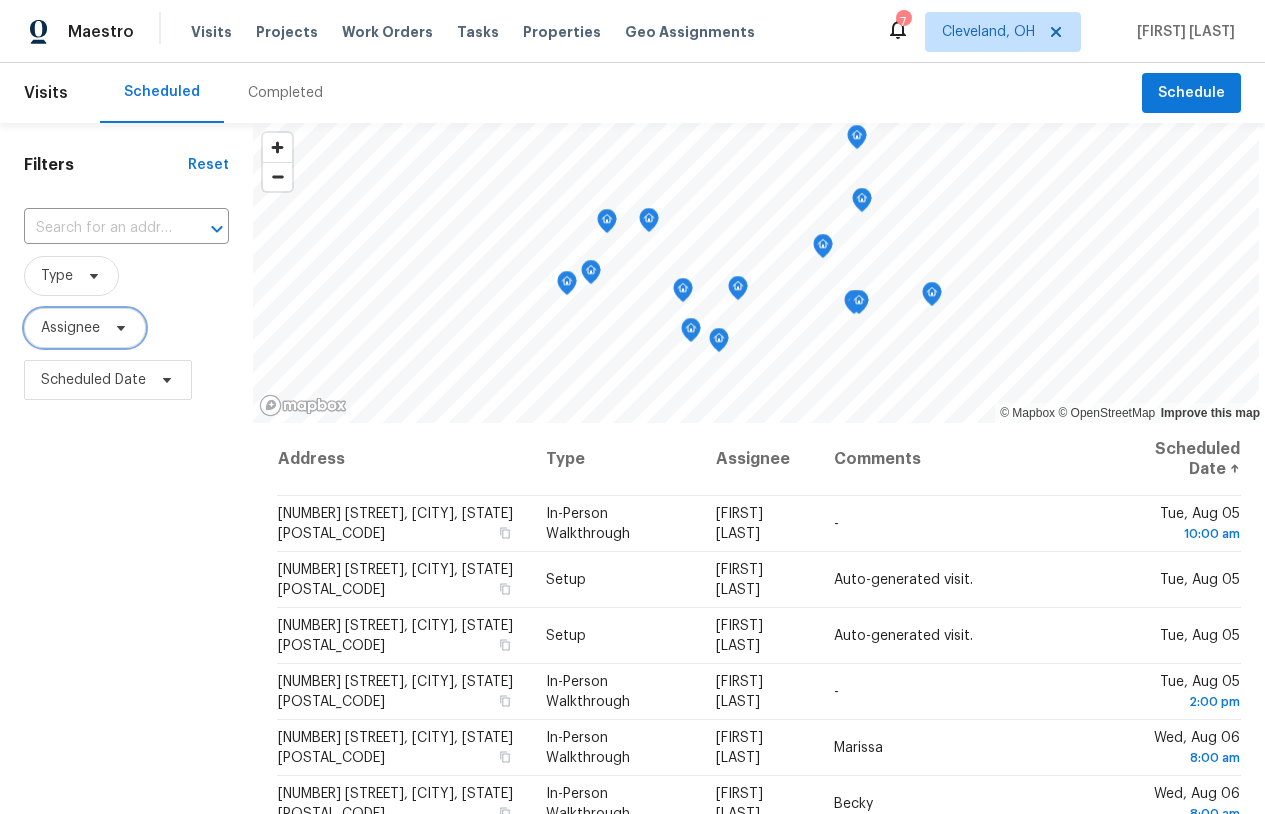 click on "Assignee" at bounding box center [70, 328] 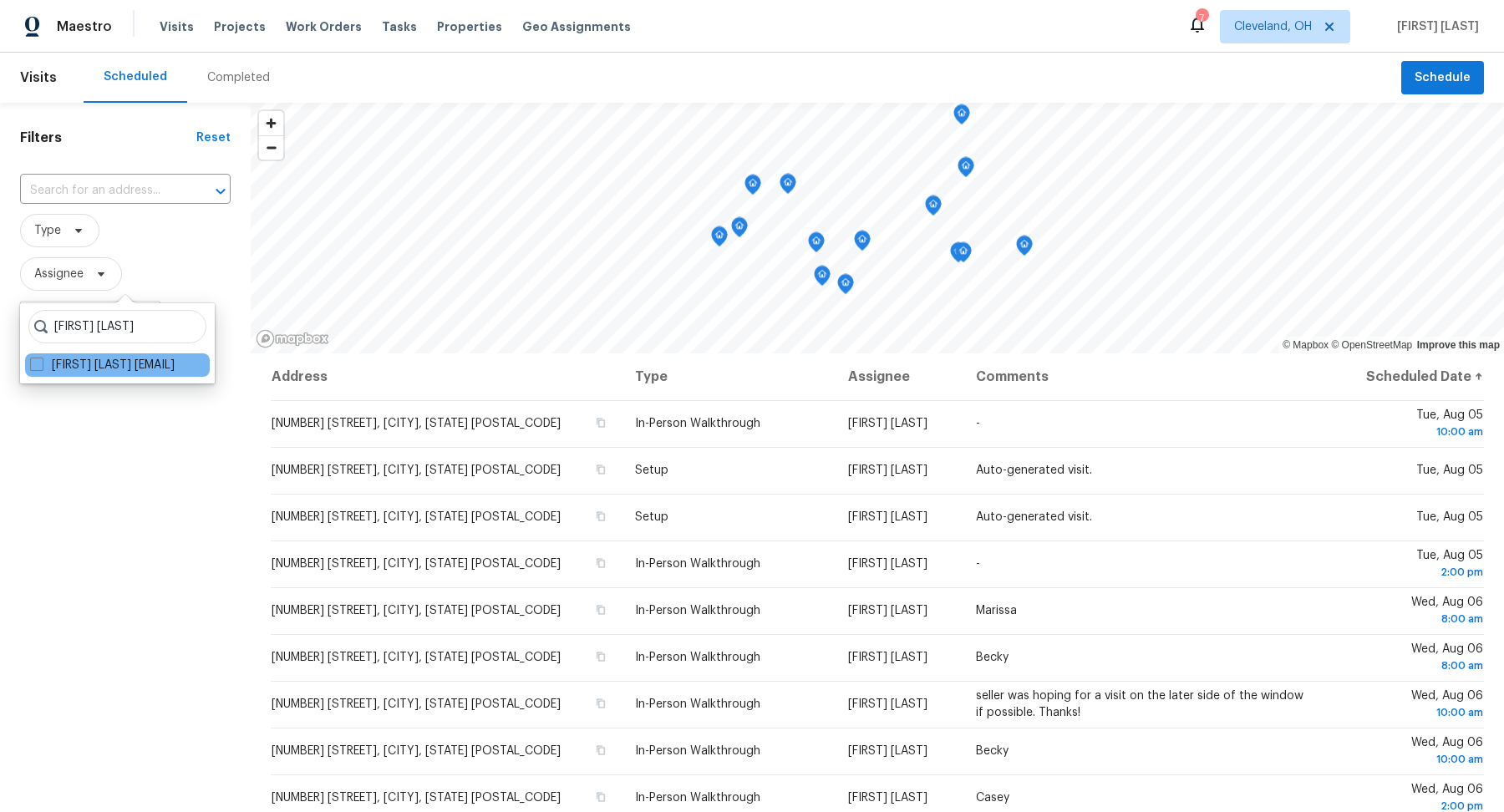 type on "[FIRST] [LAST]" 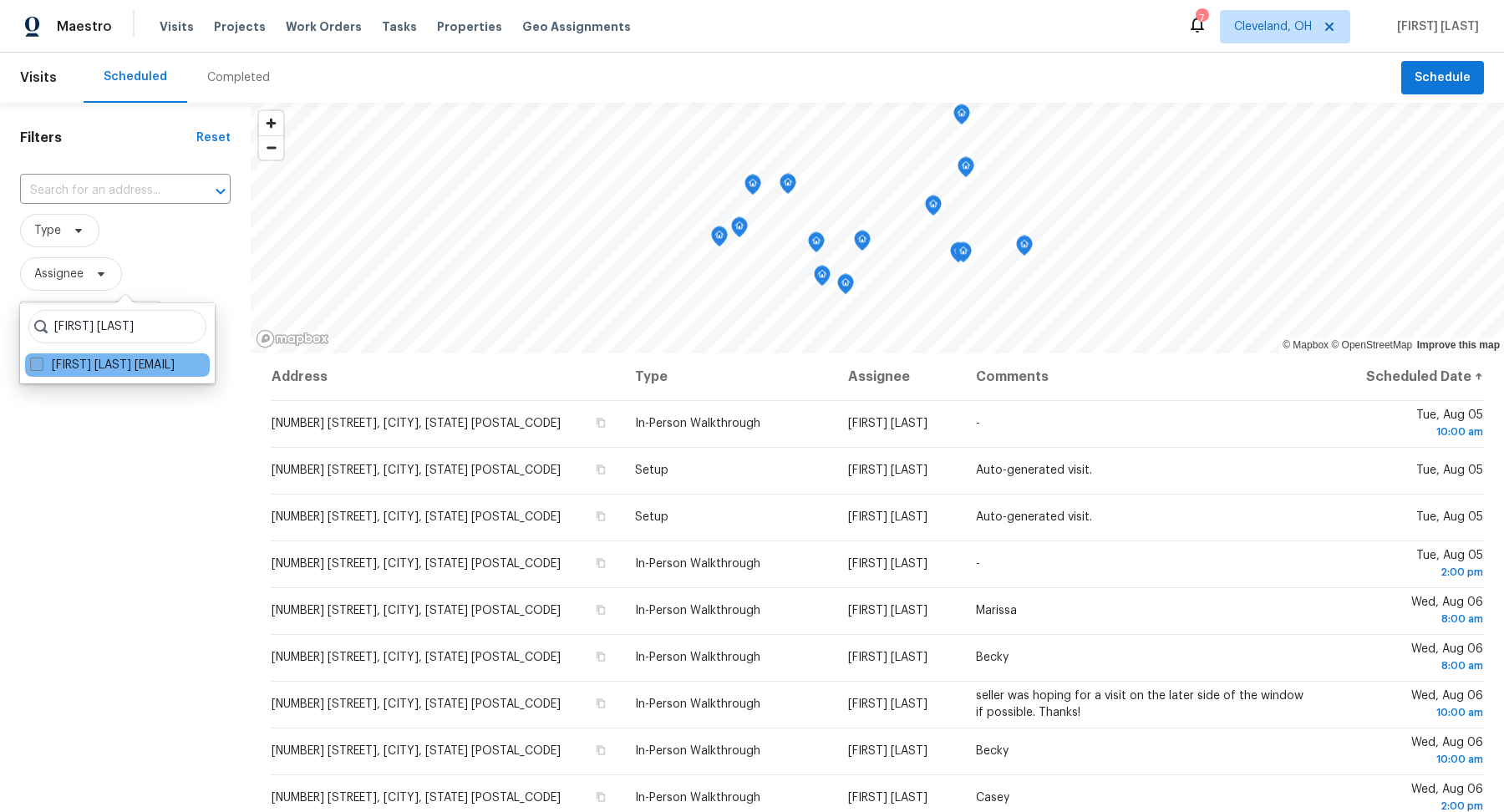 click at bounding box center (37, 364) 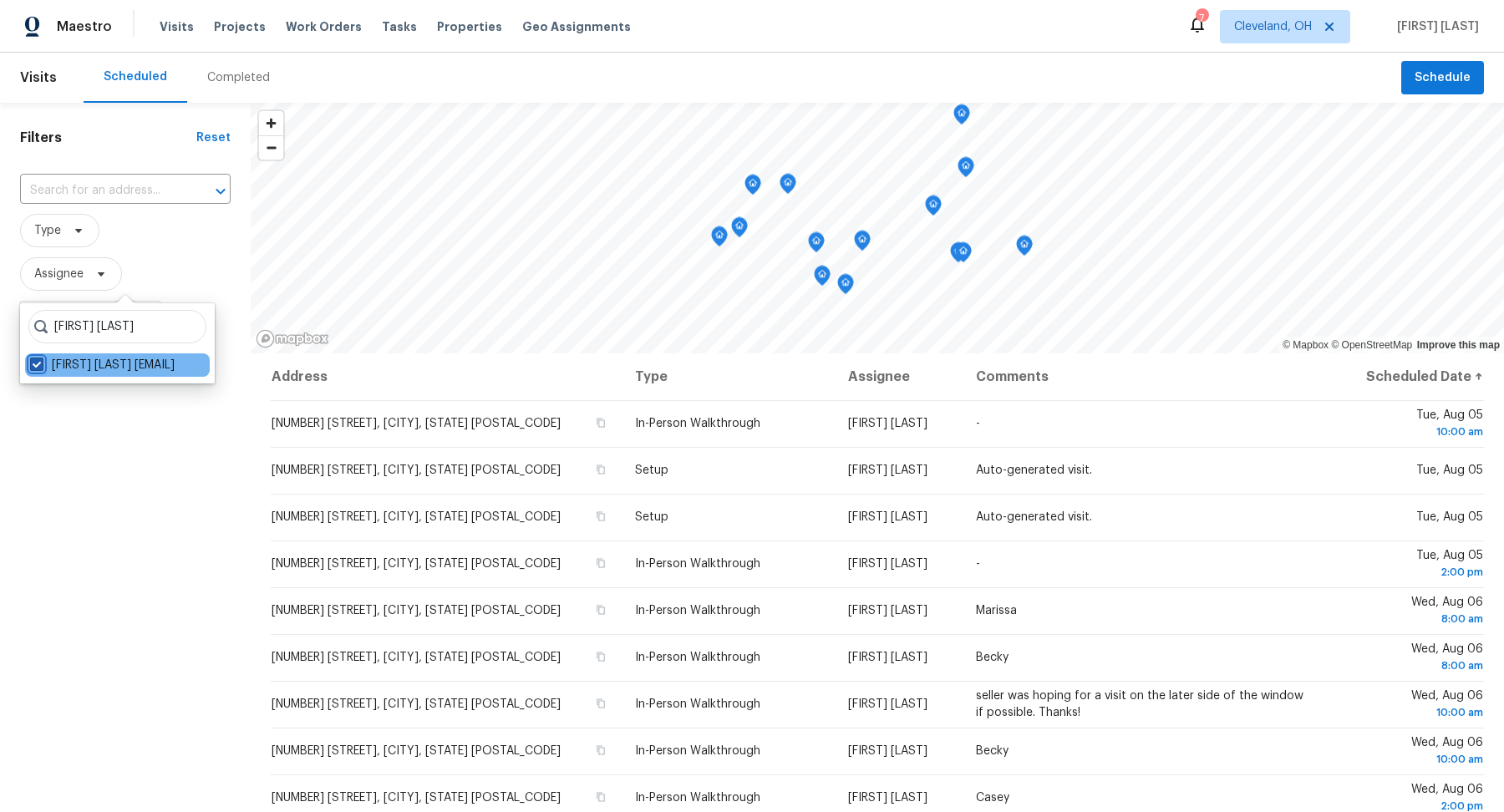 checkbox on "true" 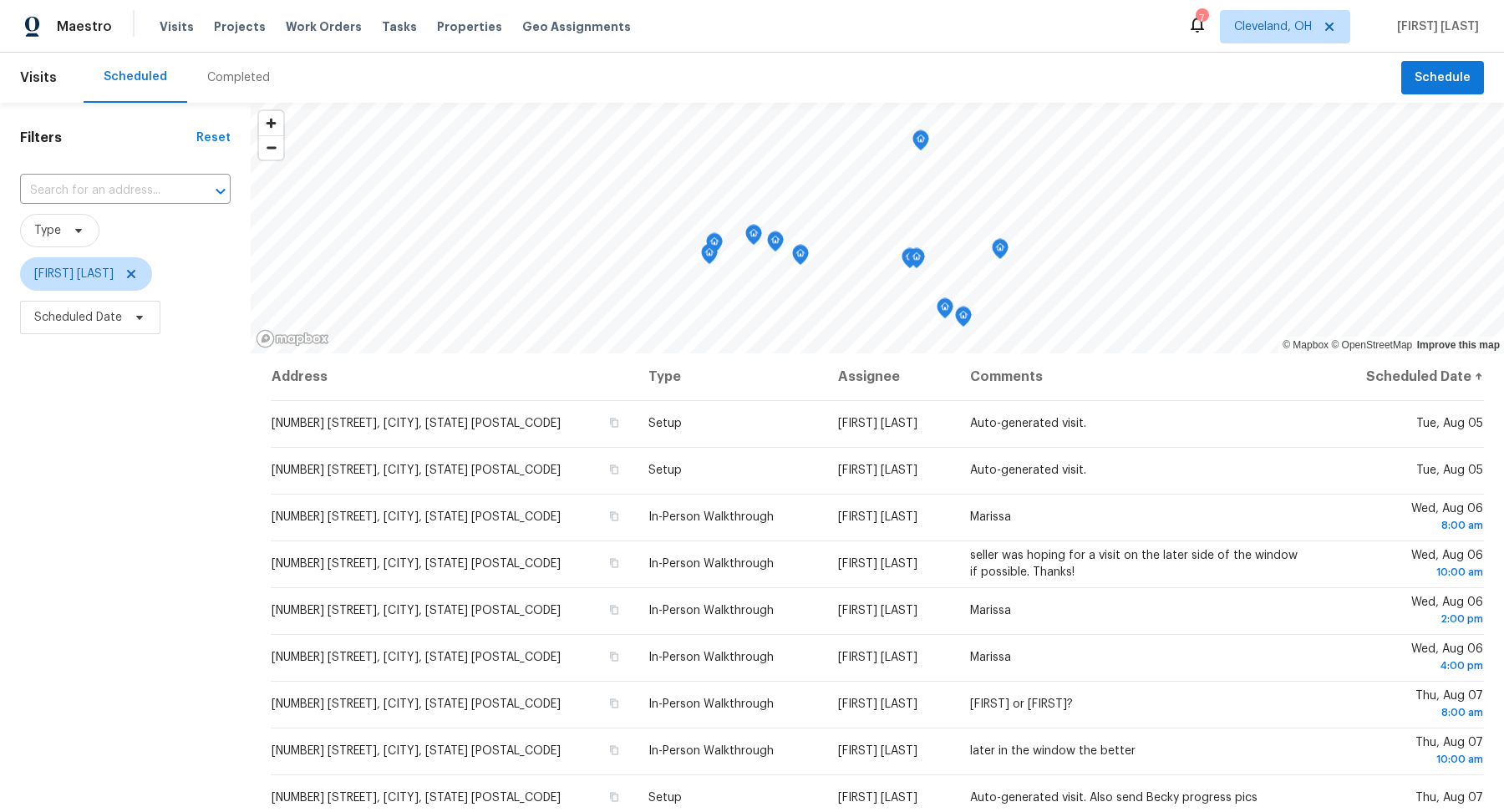click on "Filters Reset ​ Type [FIRST] [LAST] Scheduled Date" at bounding box center (125, 553) 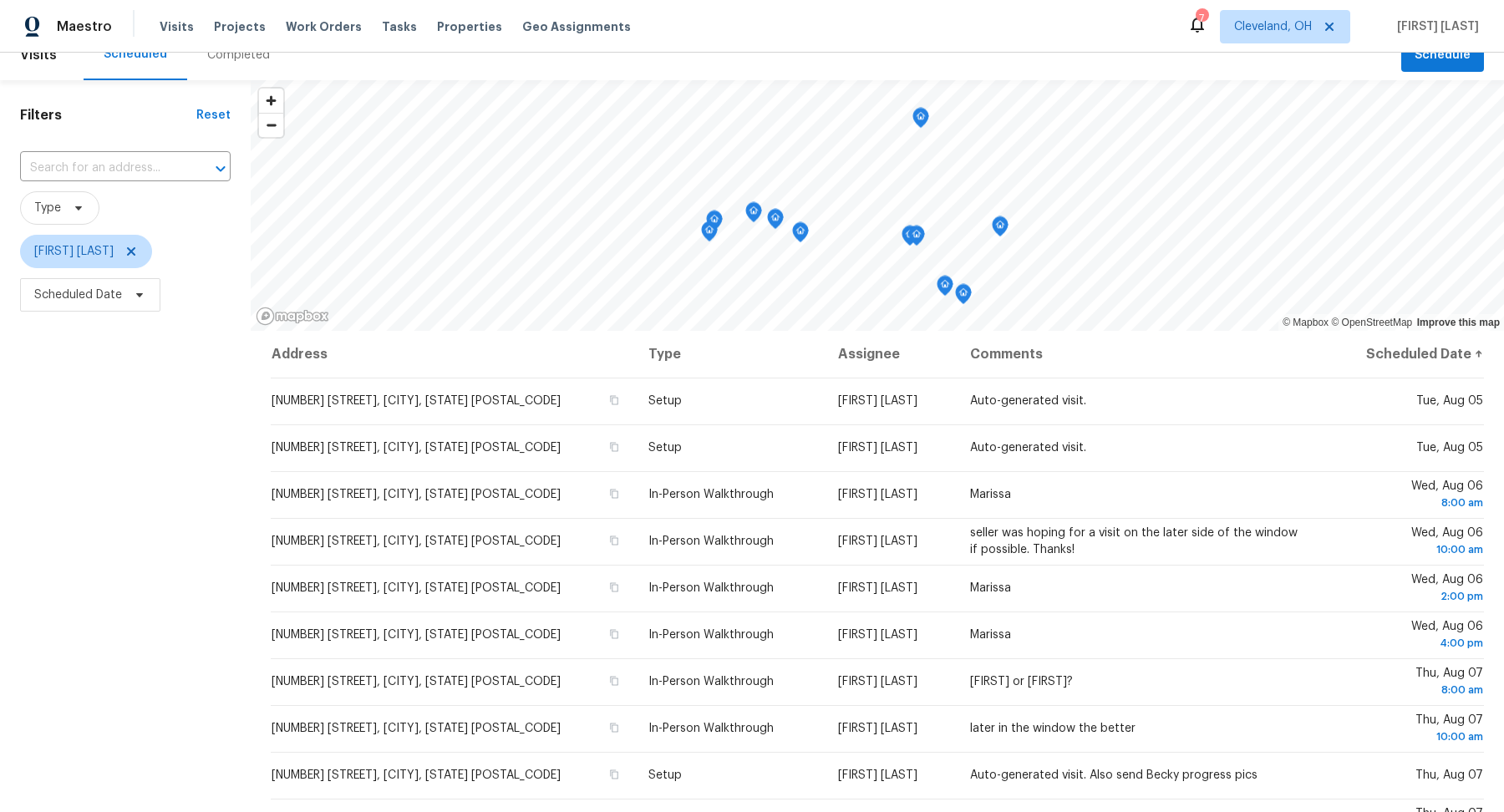 scroll, scrollTop: 27, scrollLeft: 0, axis: vertical 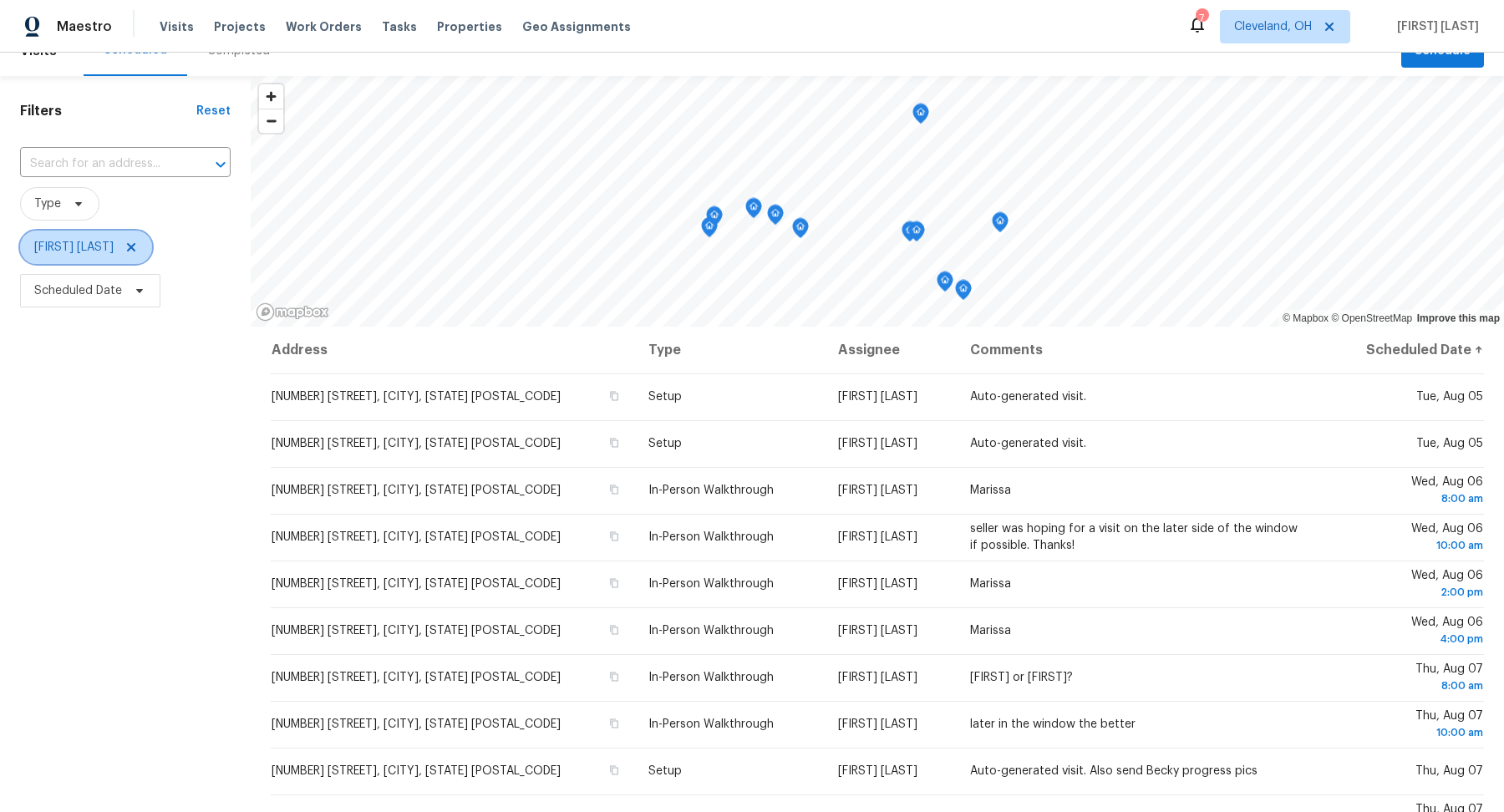 click 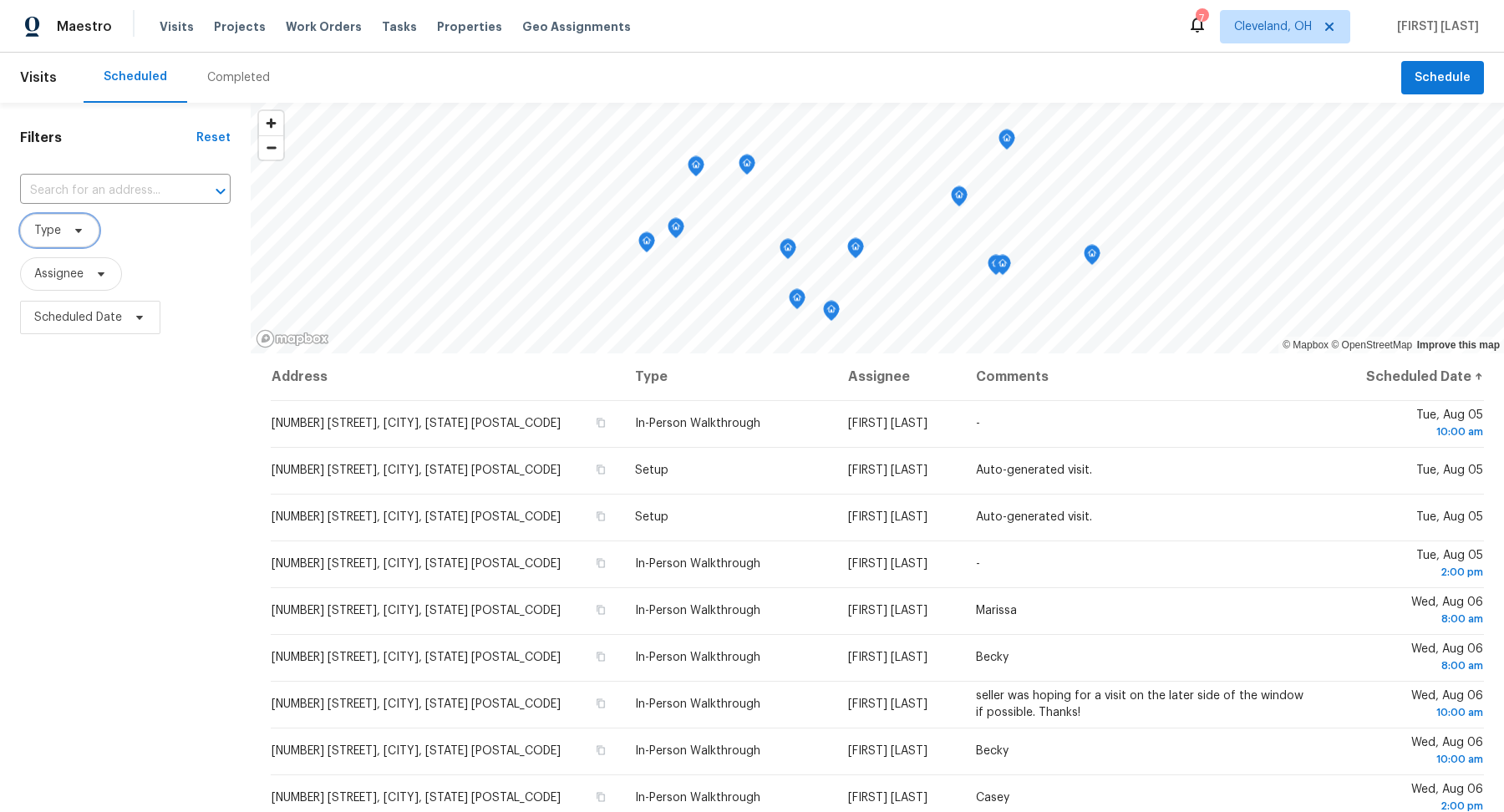 click on "Type" at bounding box center (59, 231) 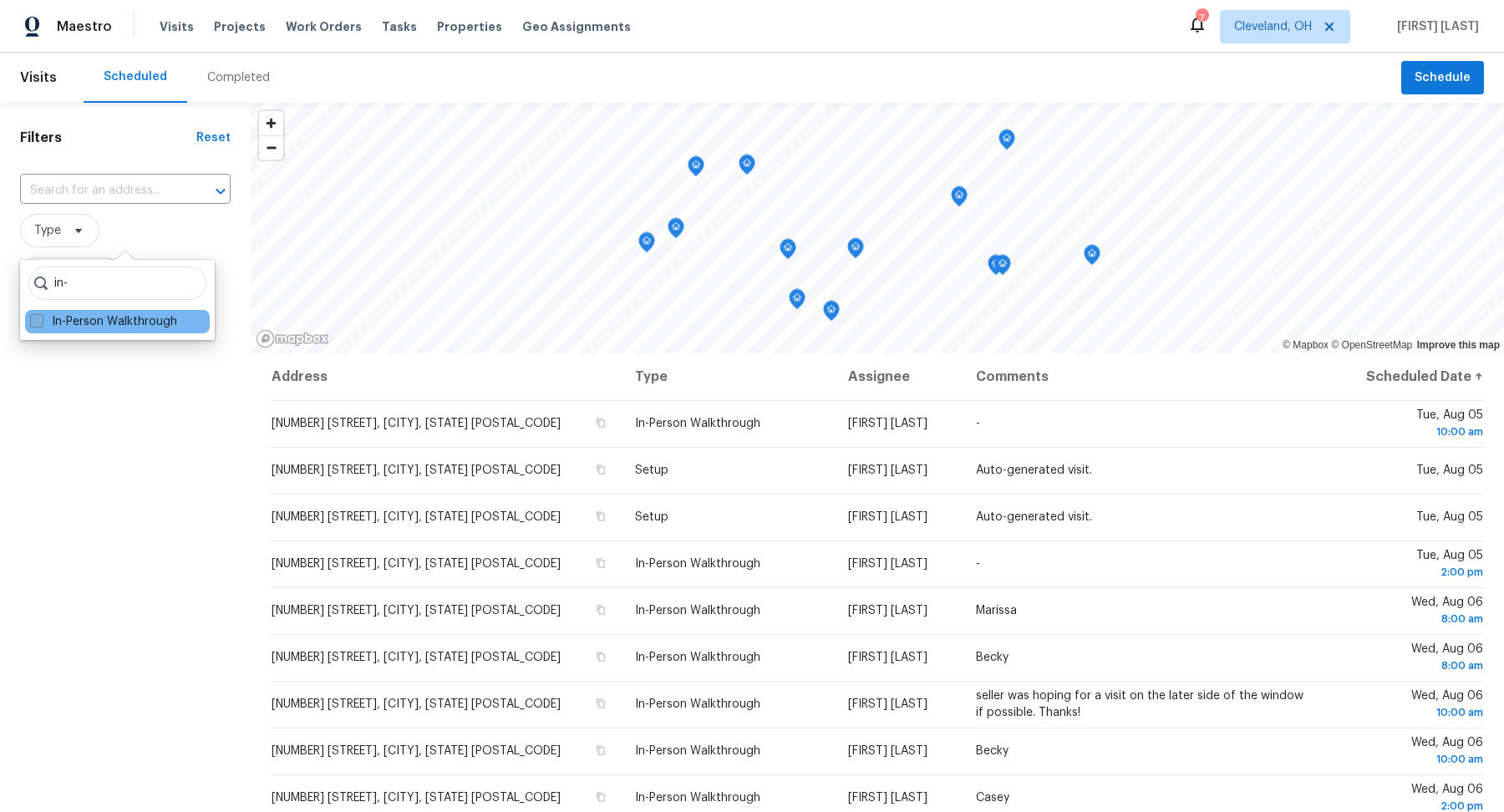 type on "in-" 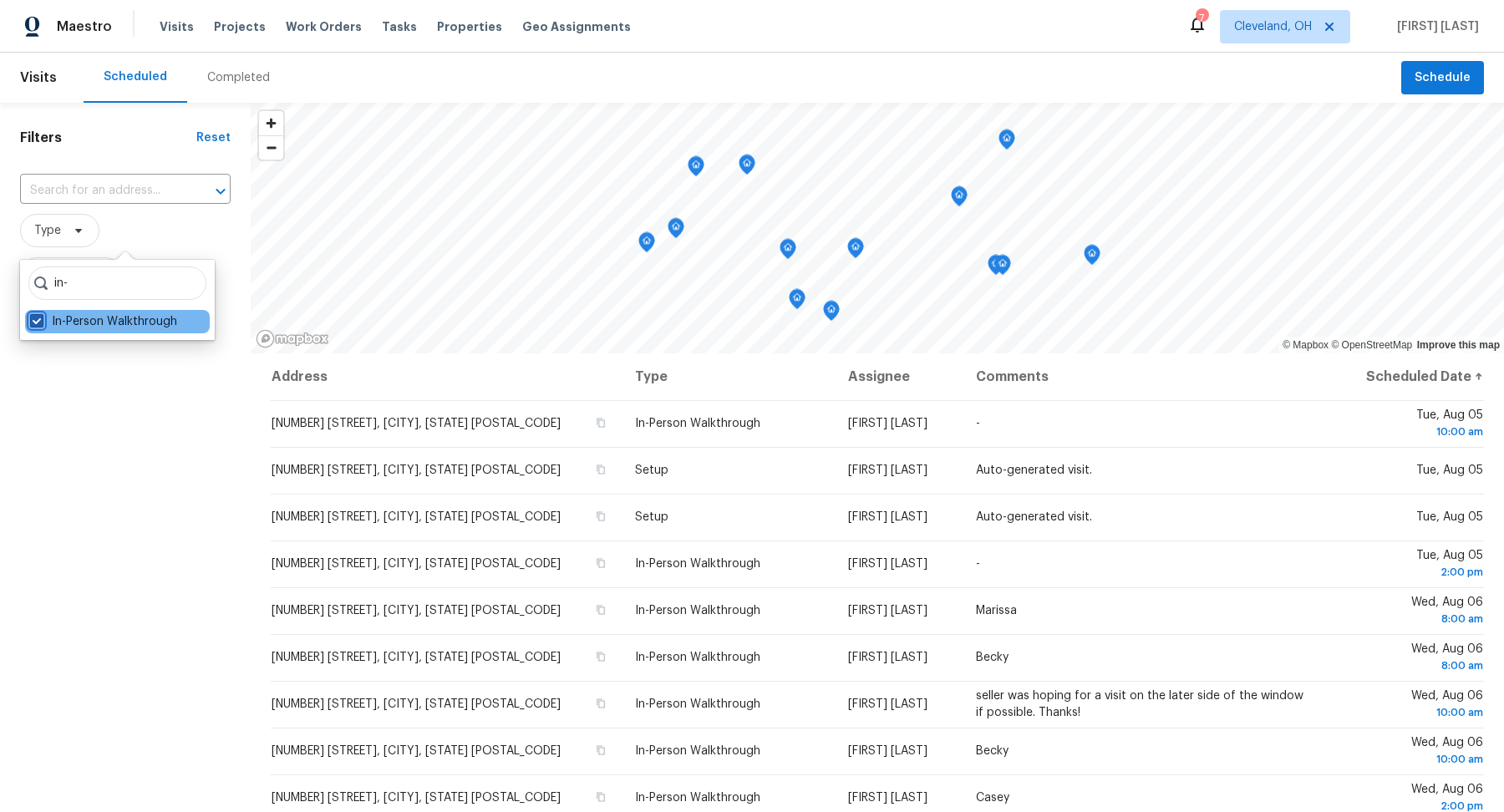 checkbox on "true" 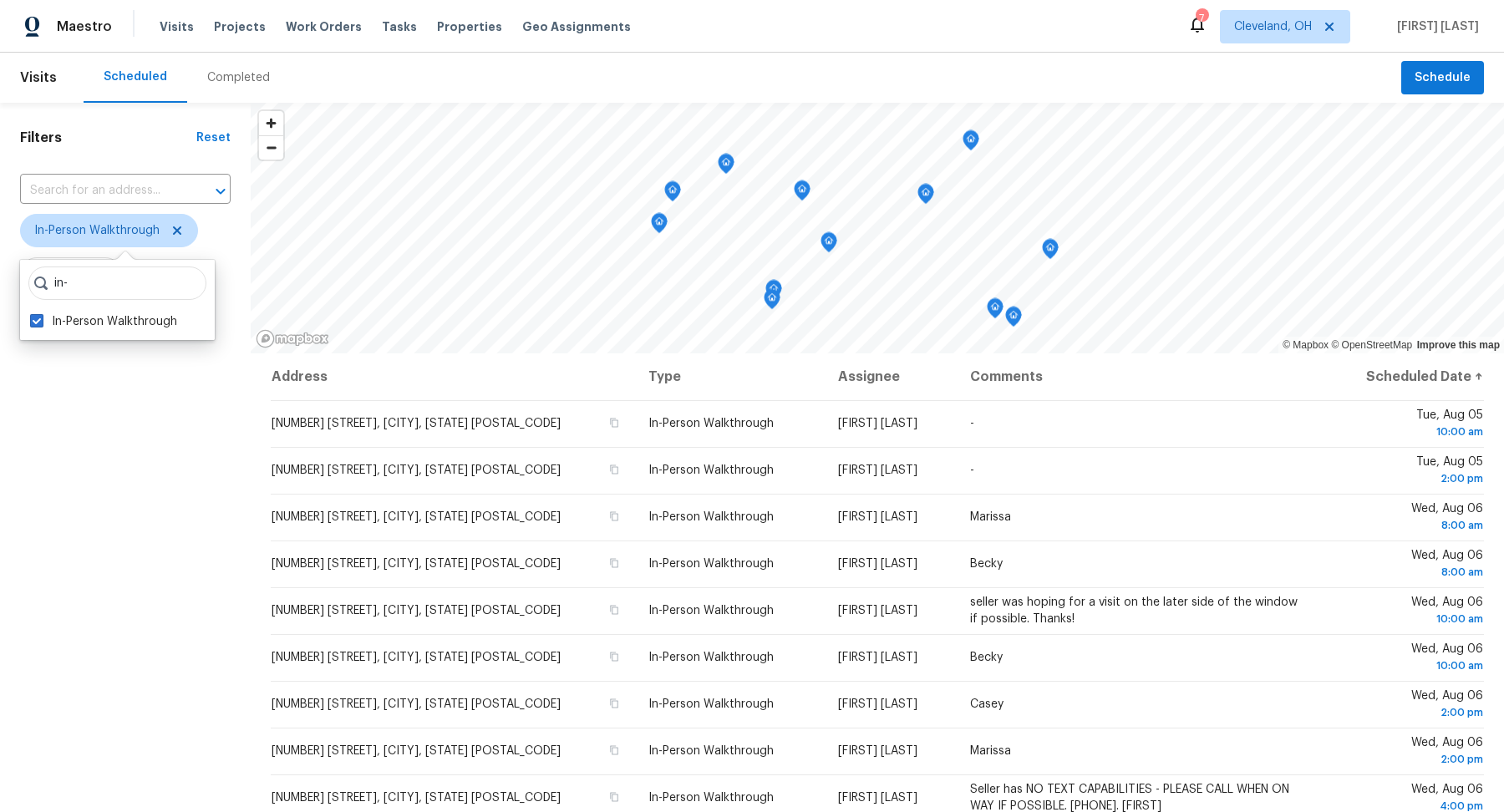 click on "Filters Reset ​ In-Person Walkthrough Assignee Scheduled Date" at bounding box center (125, 553) 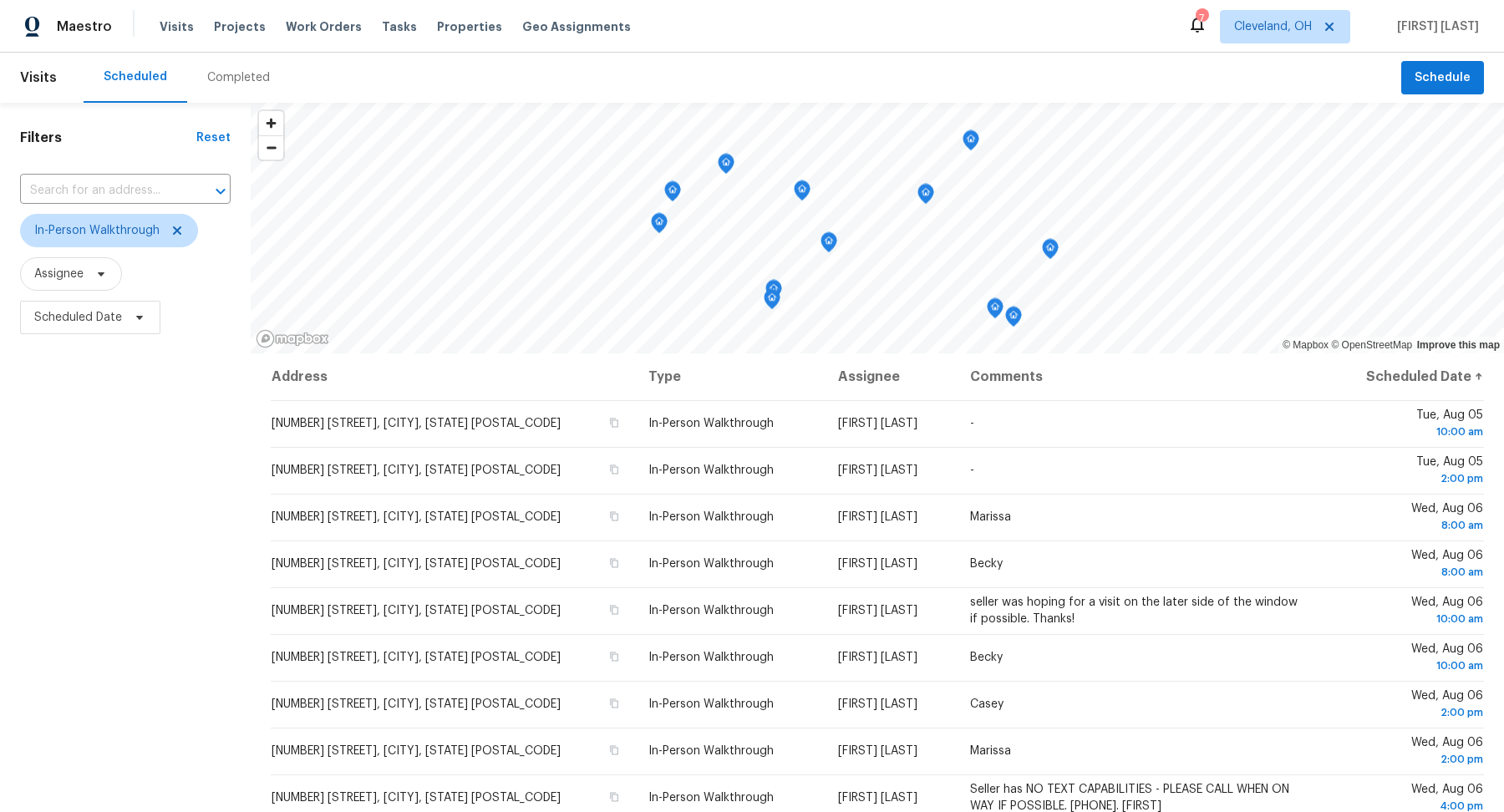 click on "Filters Reset ​ In-Person Walkthrough Assignee Scheduled Date" at bounding box center [125, 553] 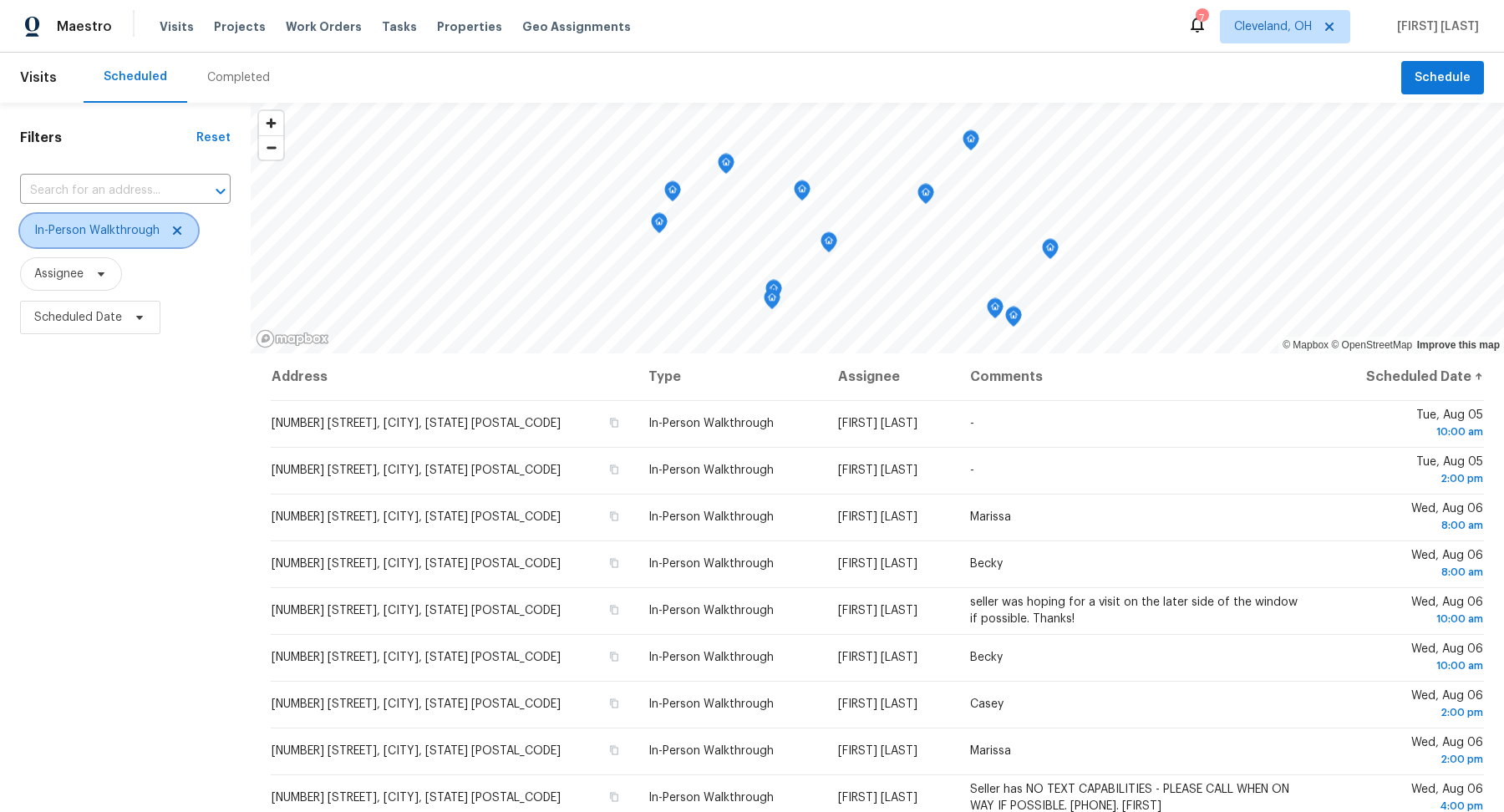 click 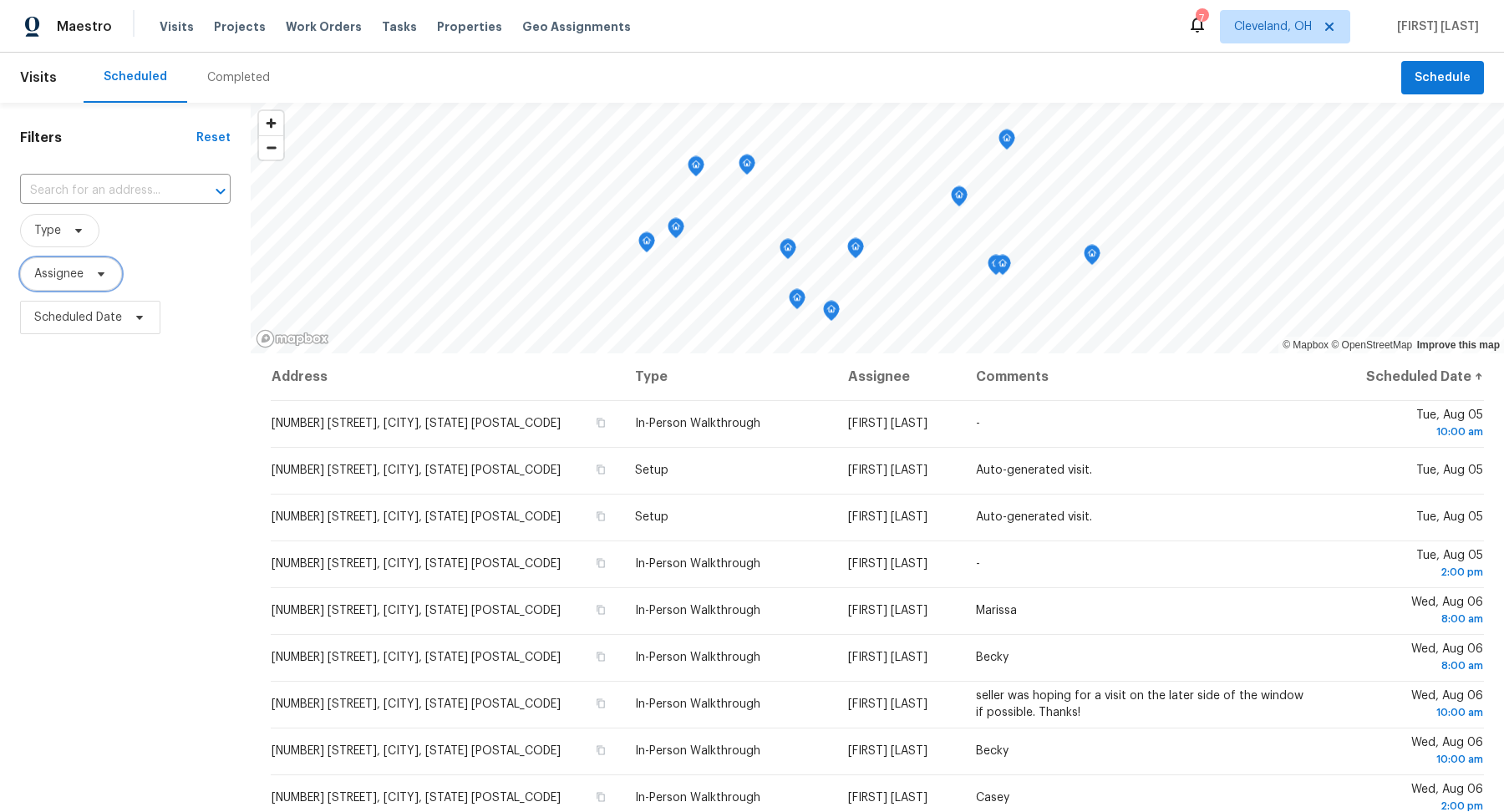 click on "Assignee" at bounding box center [58, 274] 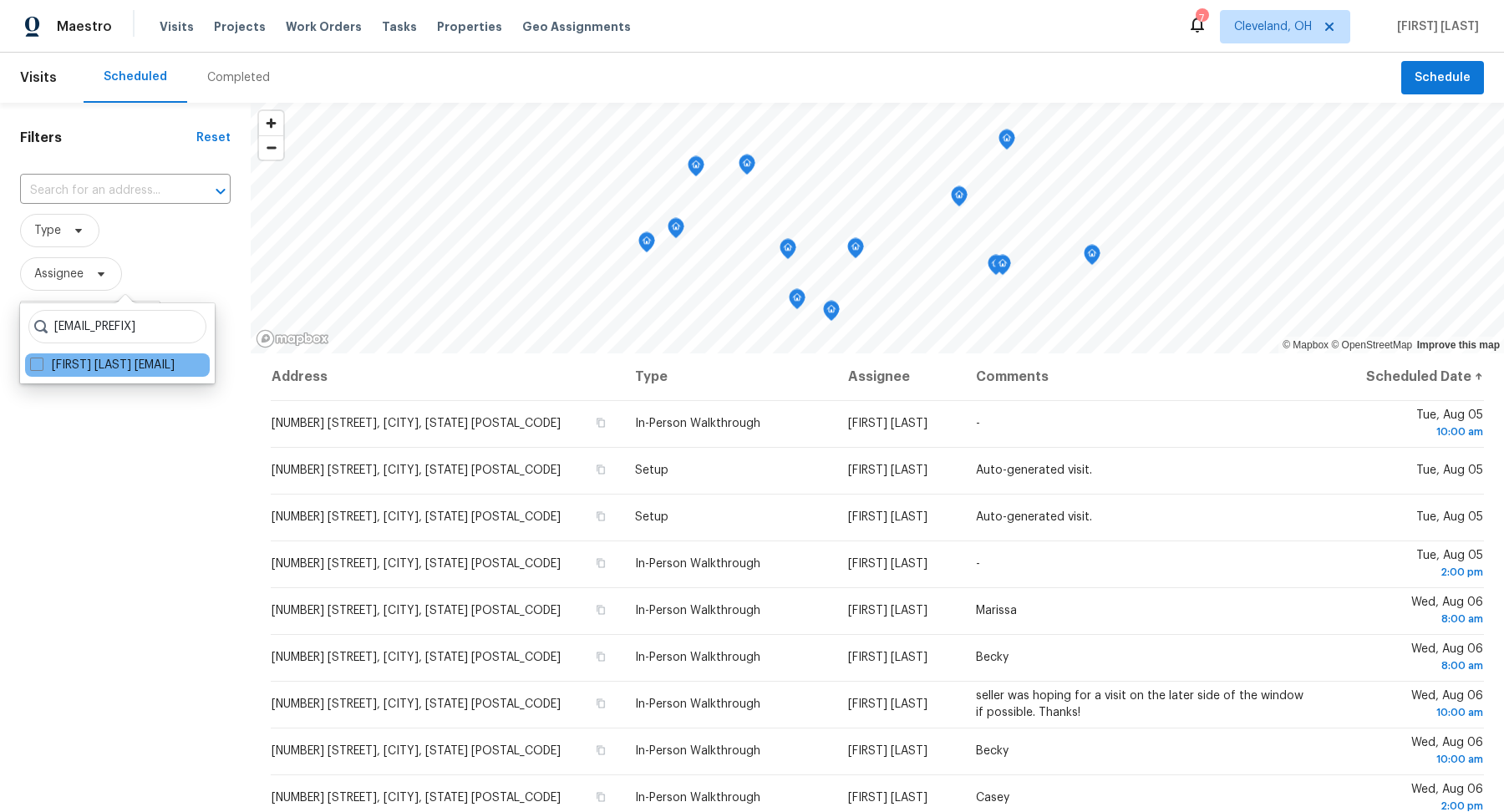 type on "[EMAIL_PREFIX]" 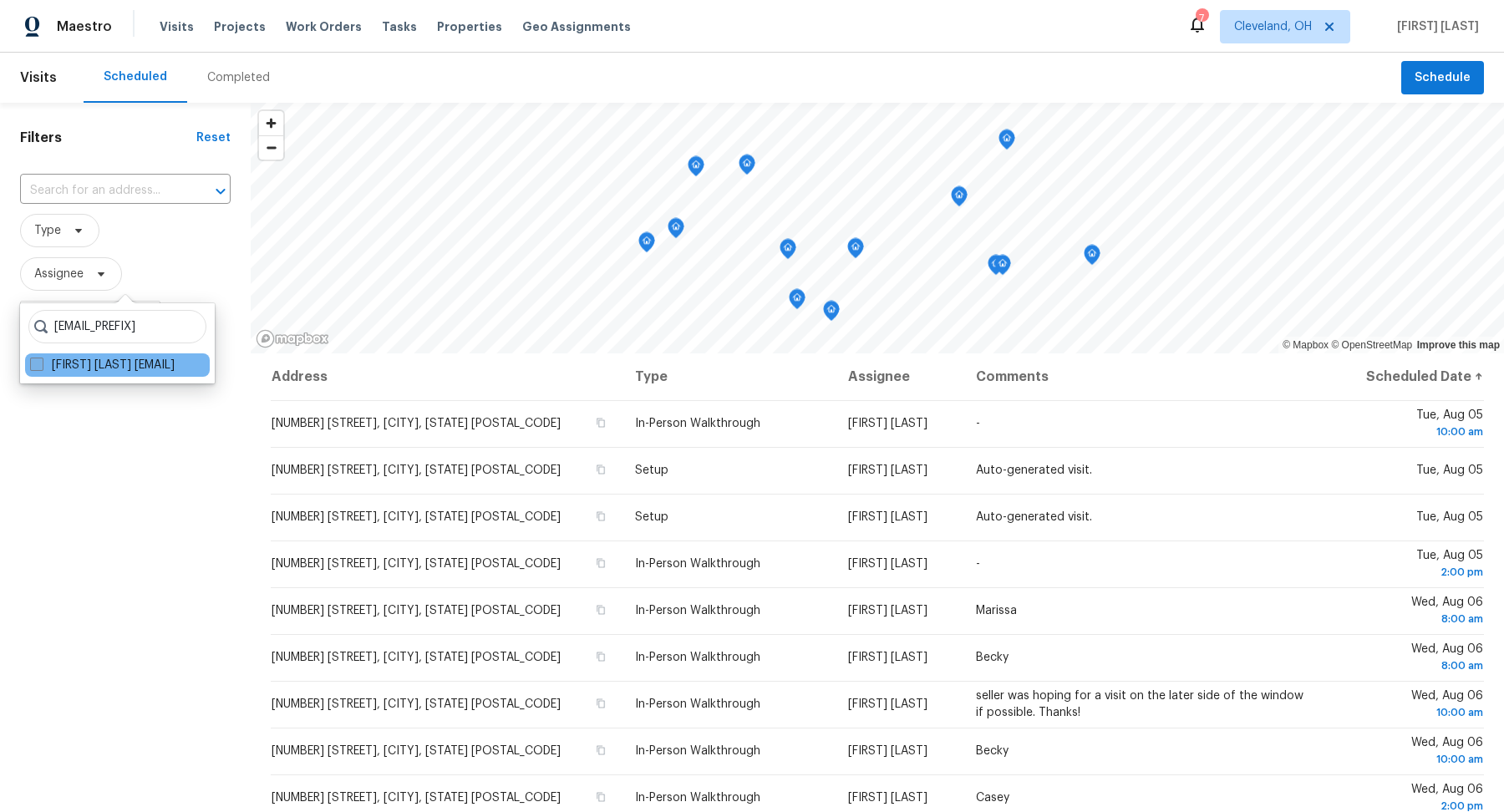 click on "[FIRST] [LAST]
[EMAIL]" at bounding box center (102, 365) 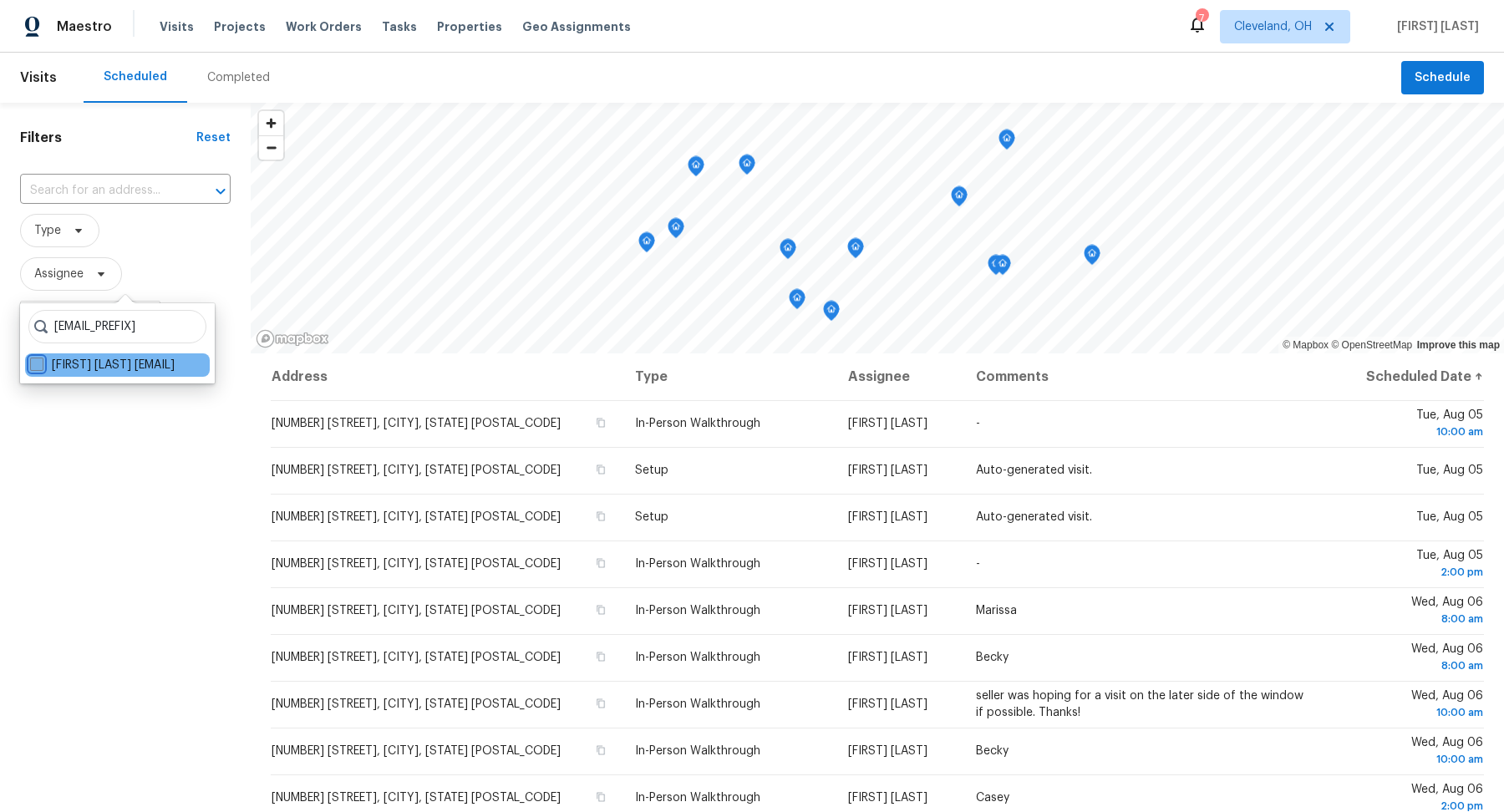 click on "[FIRST] [LAST]
[EMAIL]" at bounding box center [35, 362] 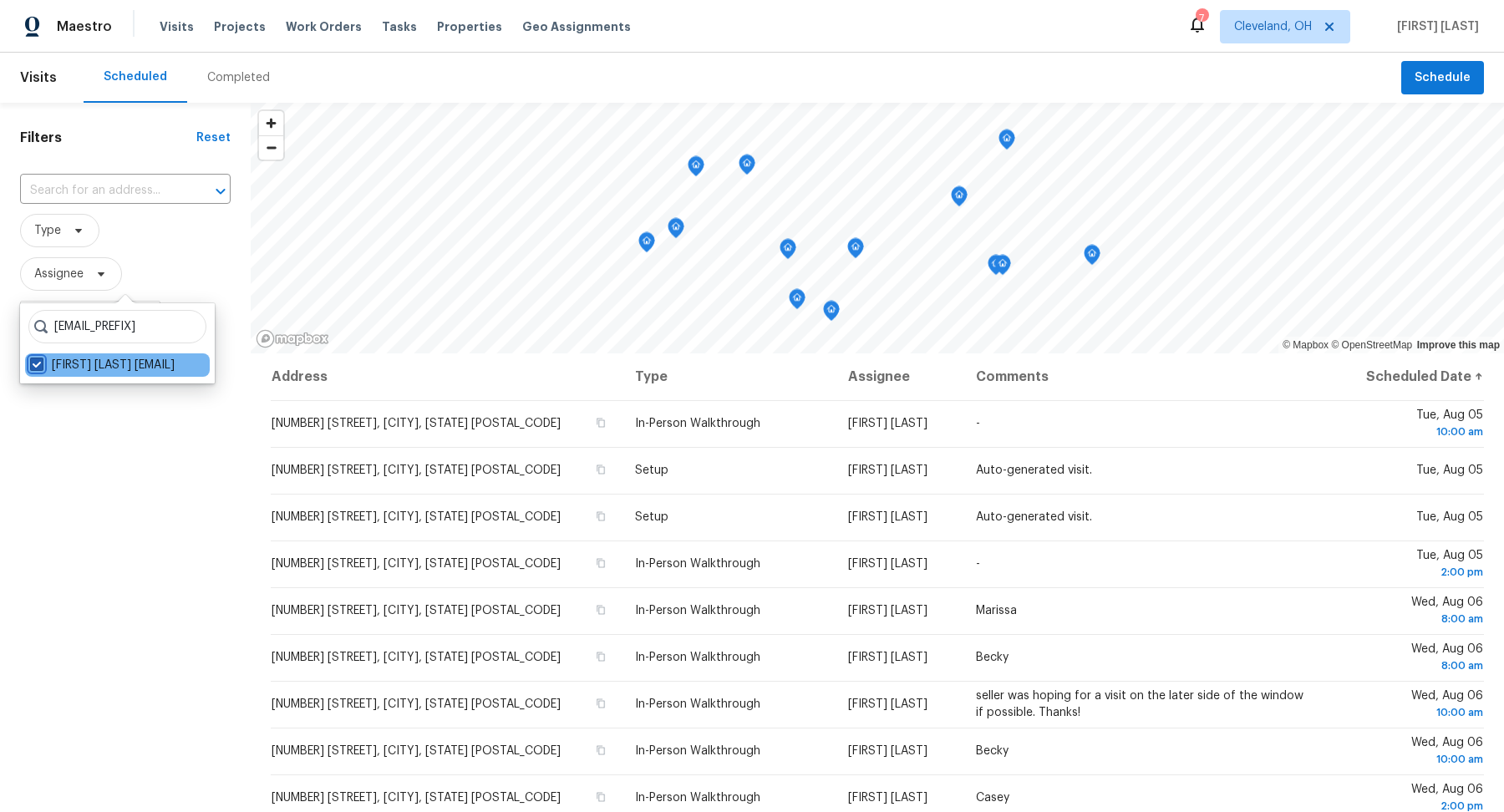 checkbox on "true" 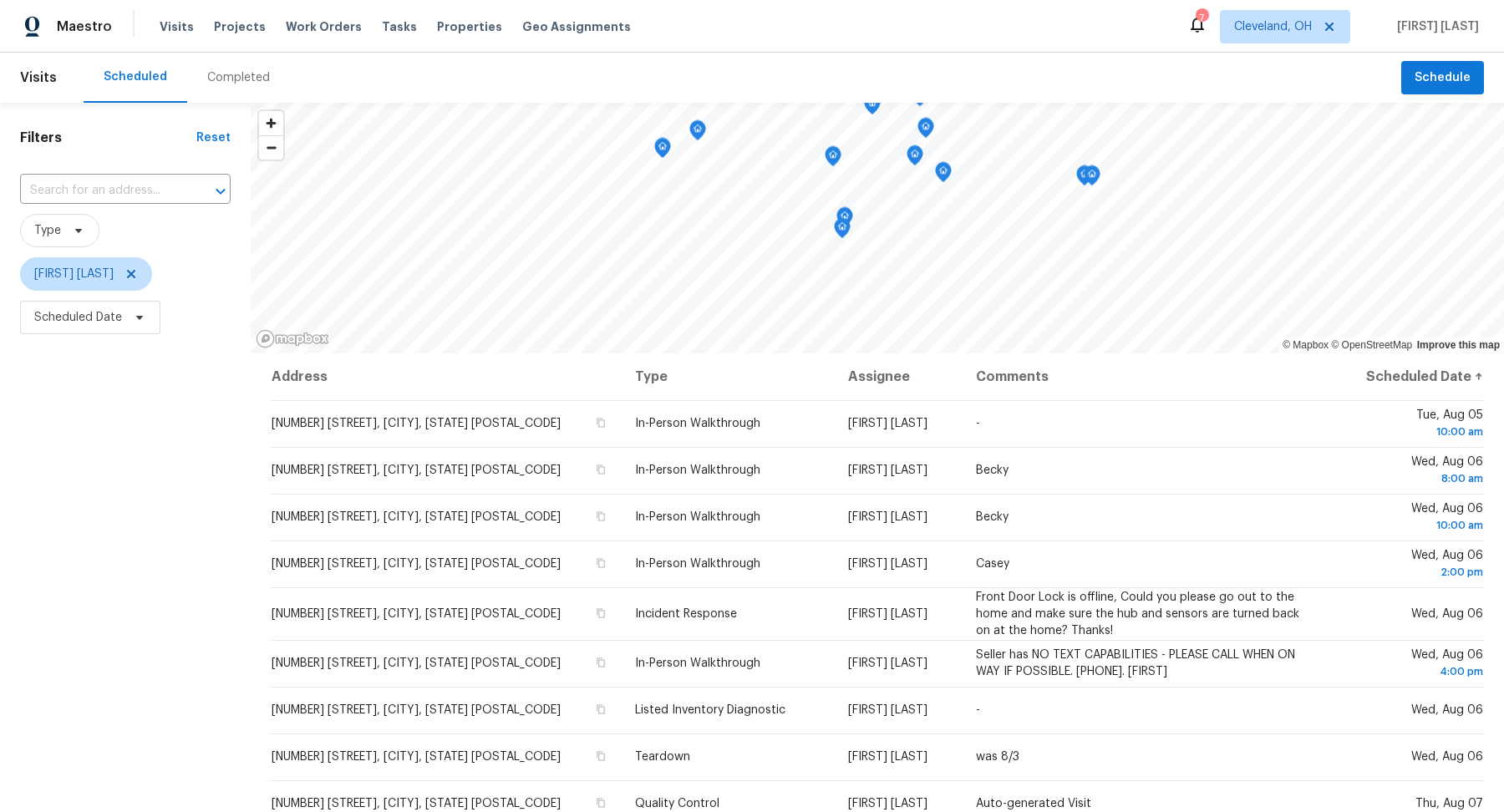 click on "Filters Reset ​ Type [FIRST] [LAST] Scheduled Date" at bounding box center (125, 553) 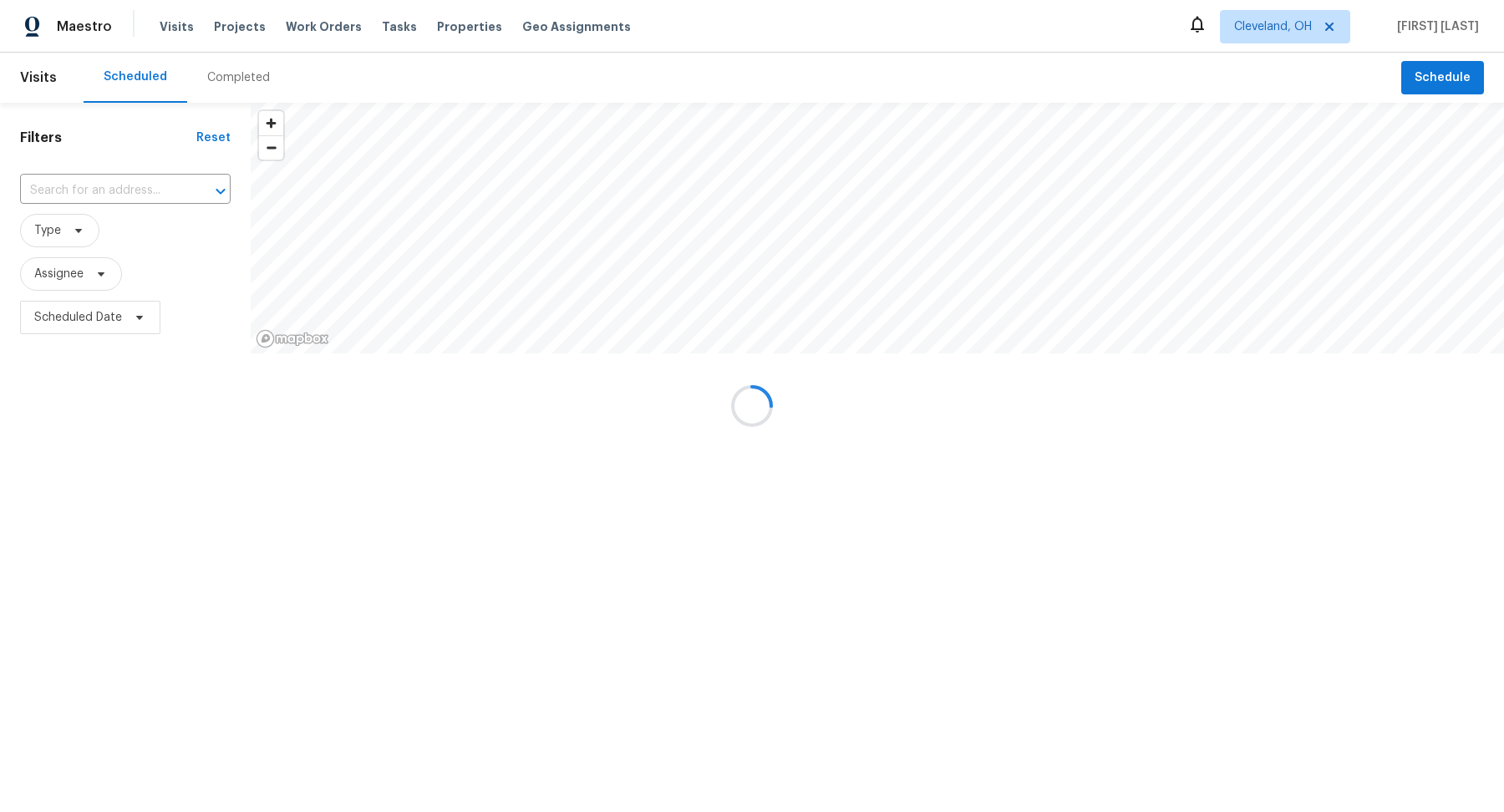 scroll, scrollTop: 0, scrollLeft: 0, axis: both 